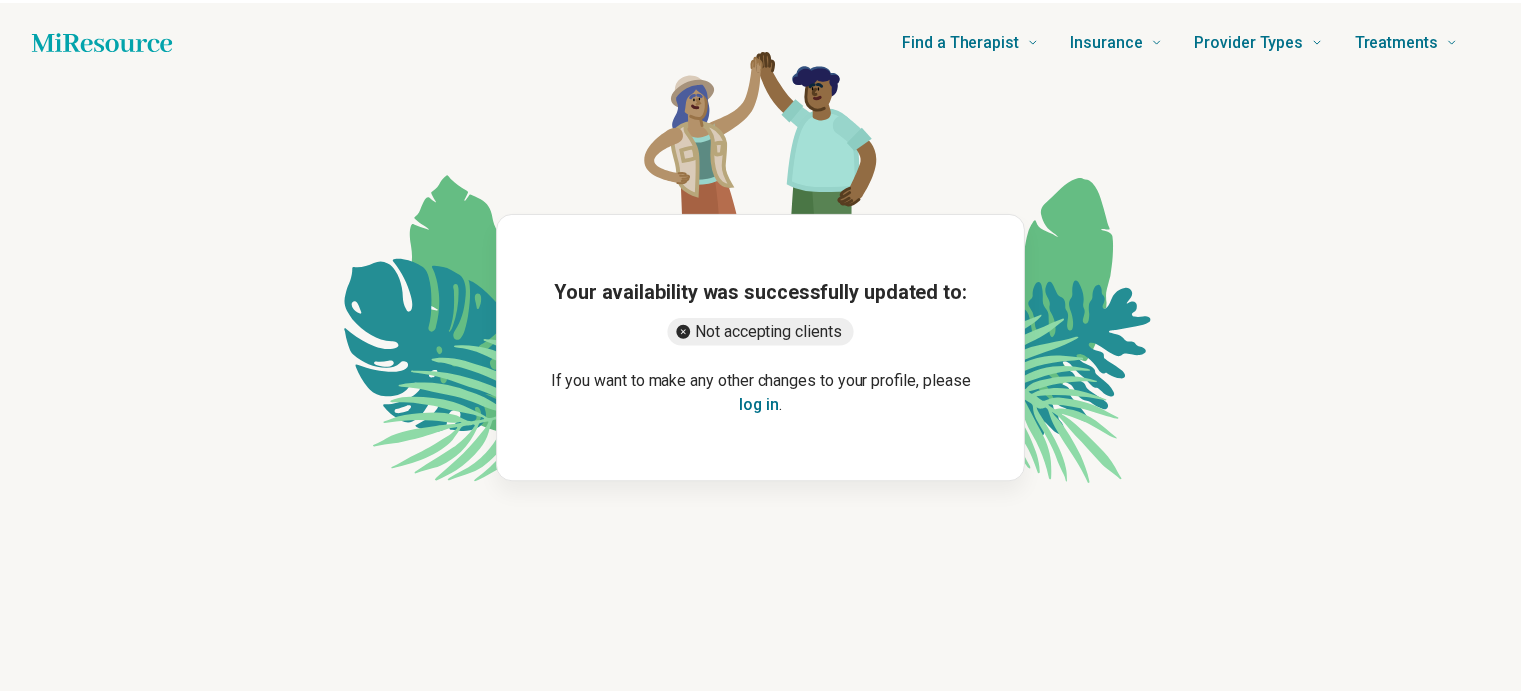 scroll, scrollTop: 0, scrollLeft: 0, axis: both 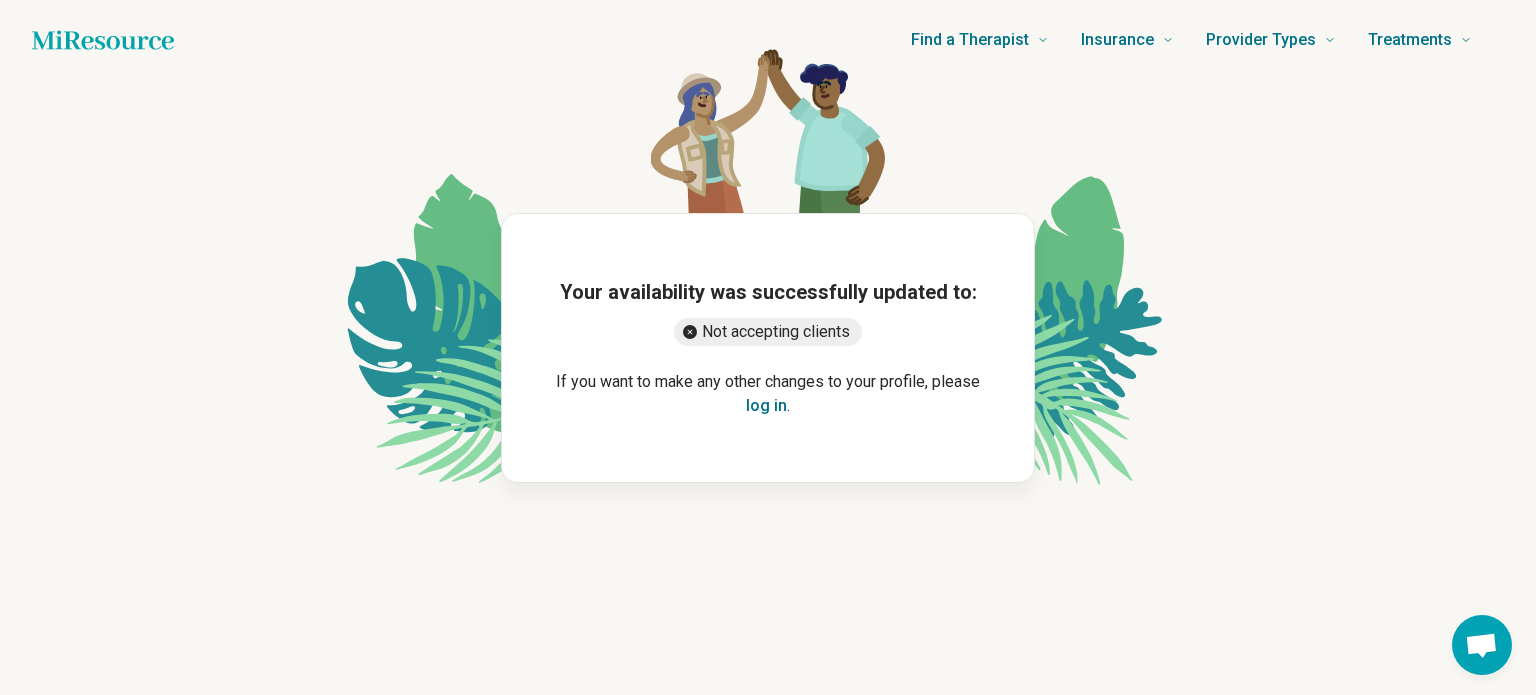 click on "log in" at bounding box center [766, 406] 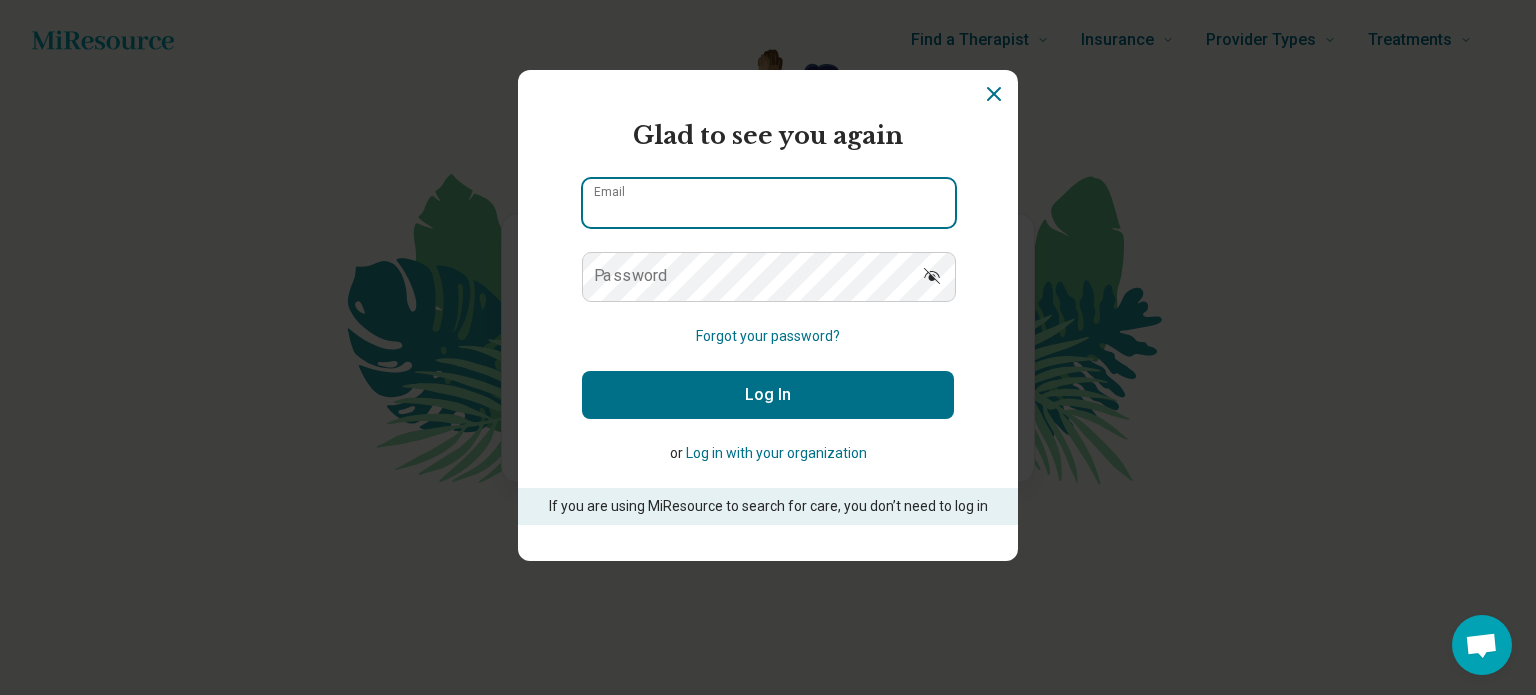 type on "**********" 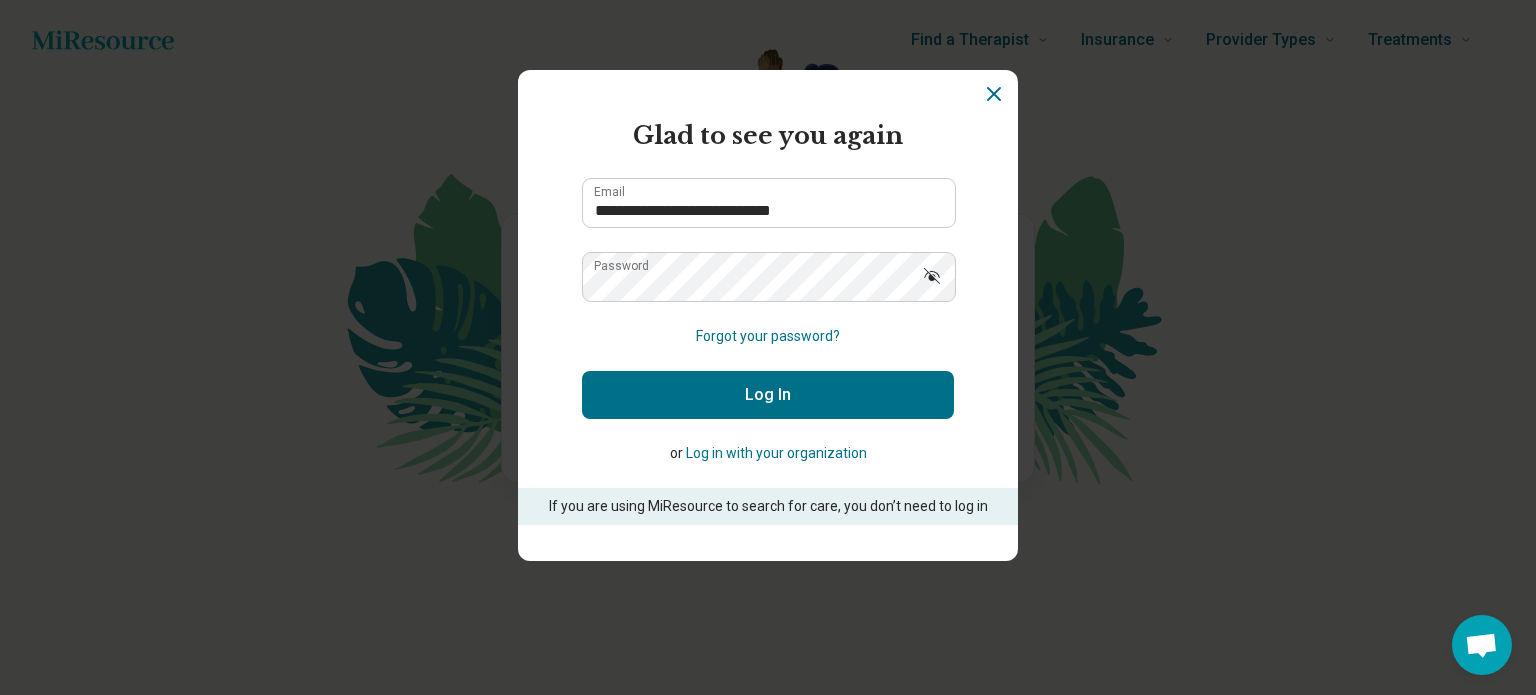click on "Log In" at bounding box center (768, 395) 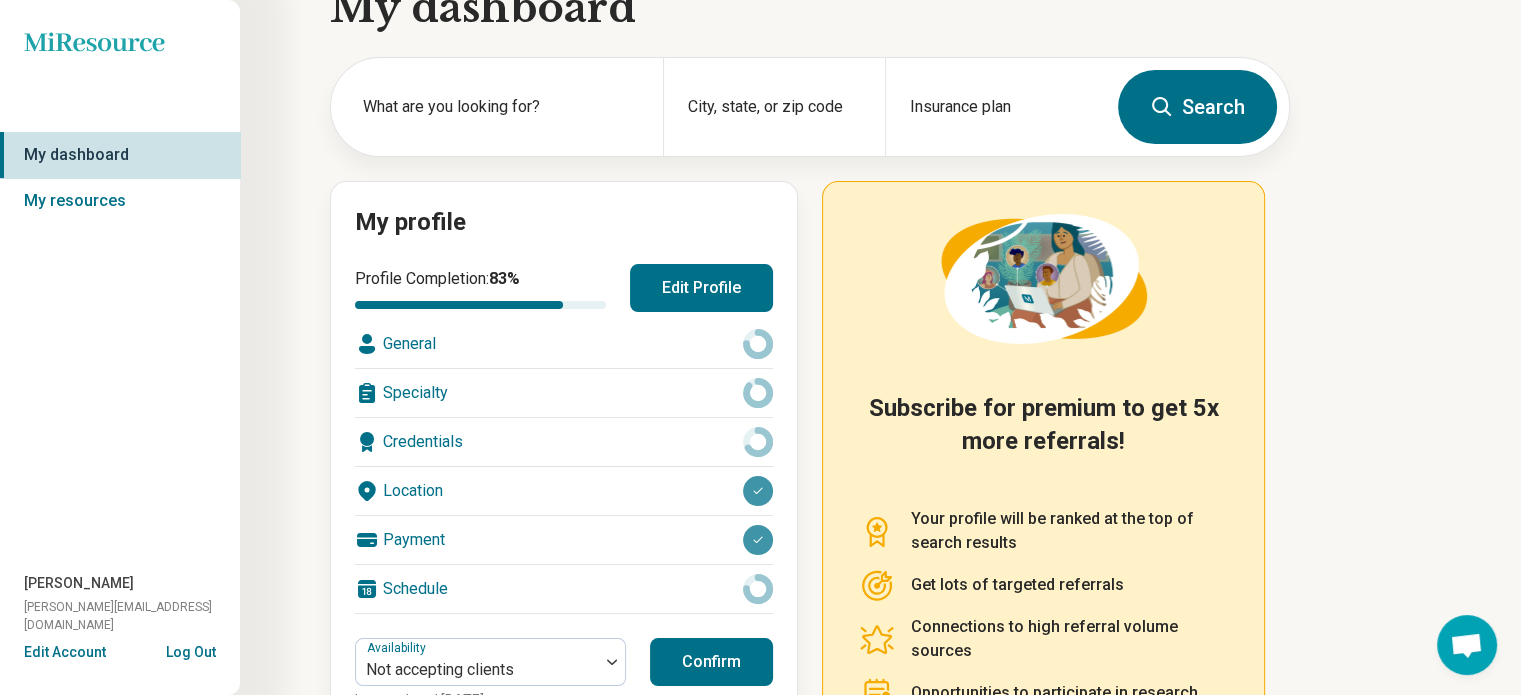 scroll, scrollTop: 76, scrollLeft: 0, axis: vertical 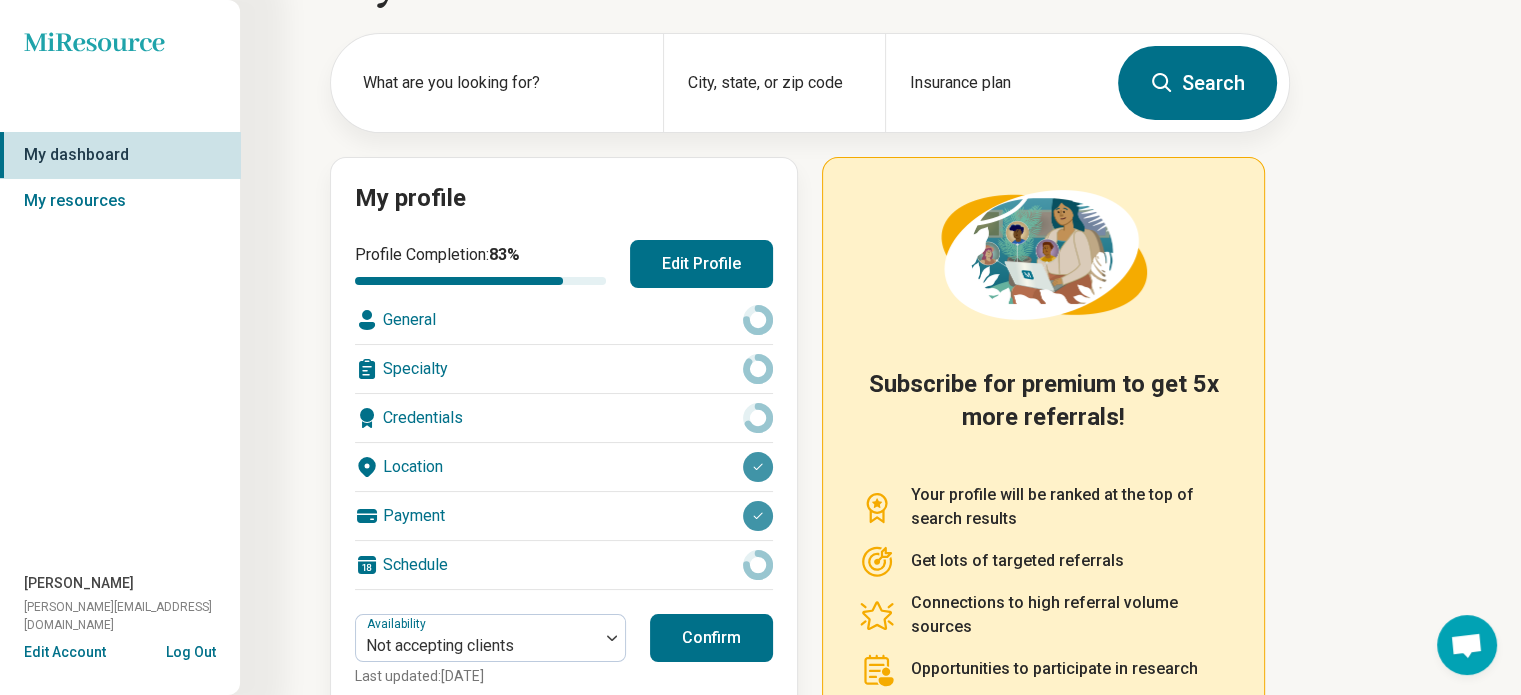 click on "Credentials" at bounding box center (564, 418) 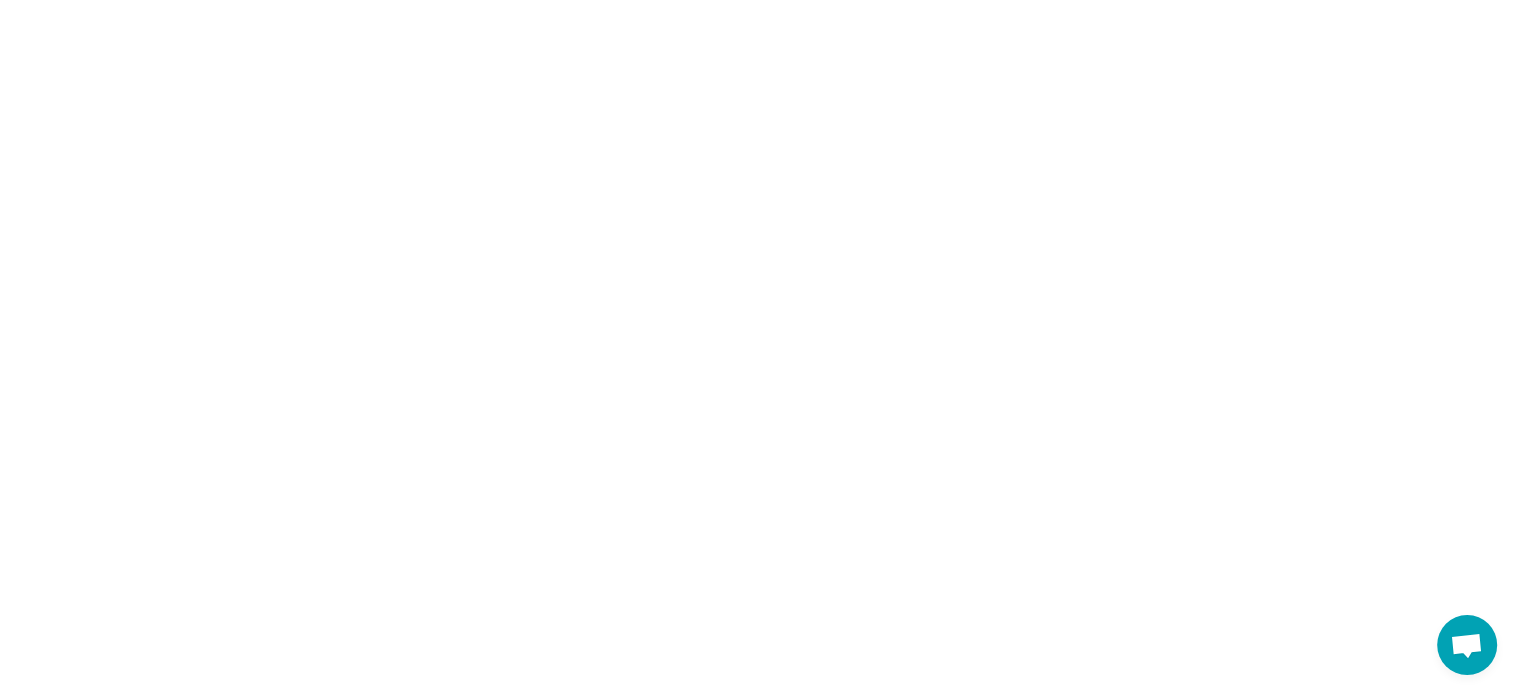 scroll, scrollTop: 0, scrollLeft: 0, axis: both 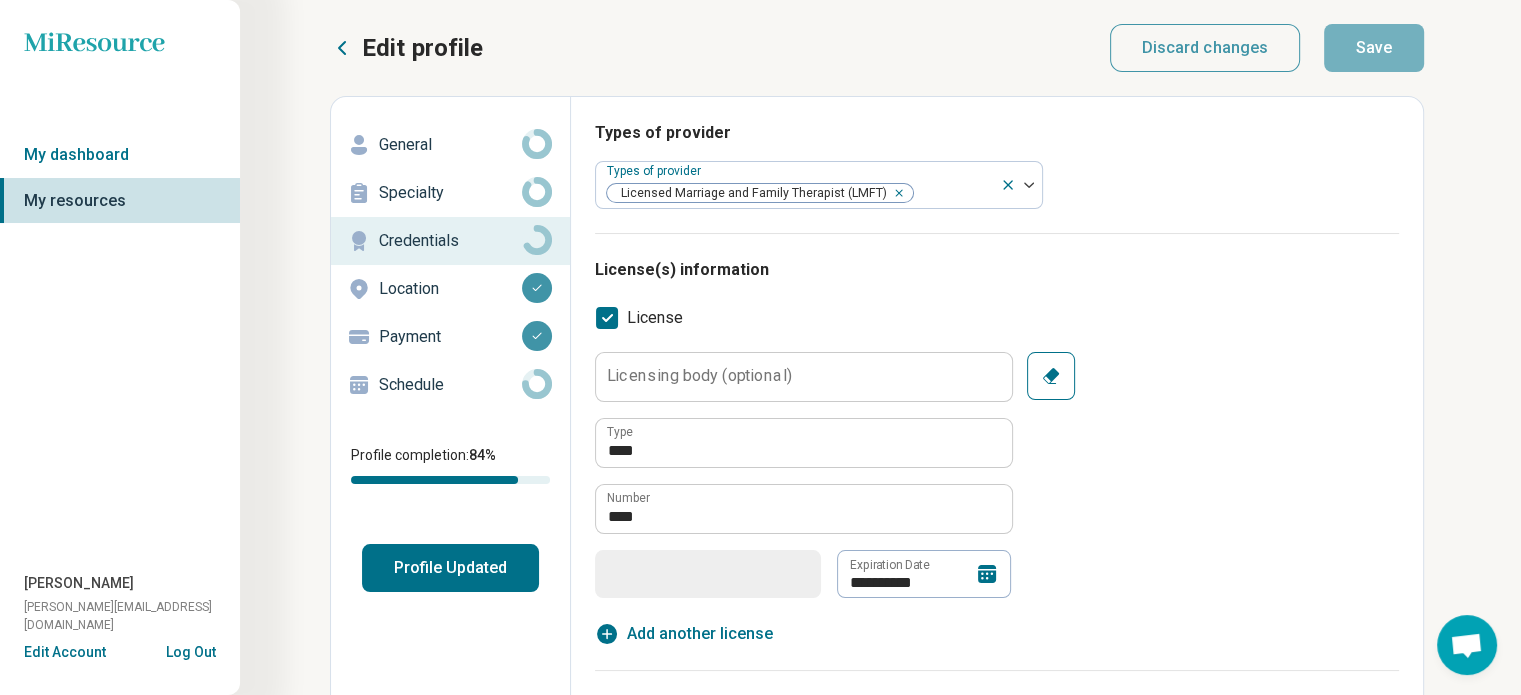 type on "*" 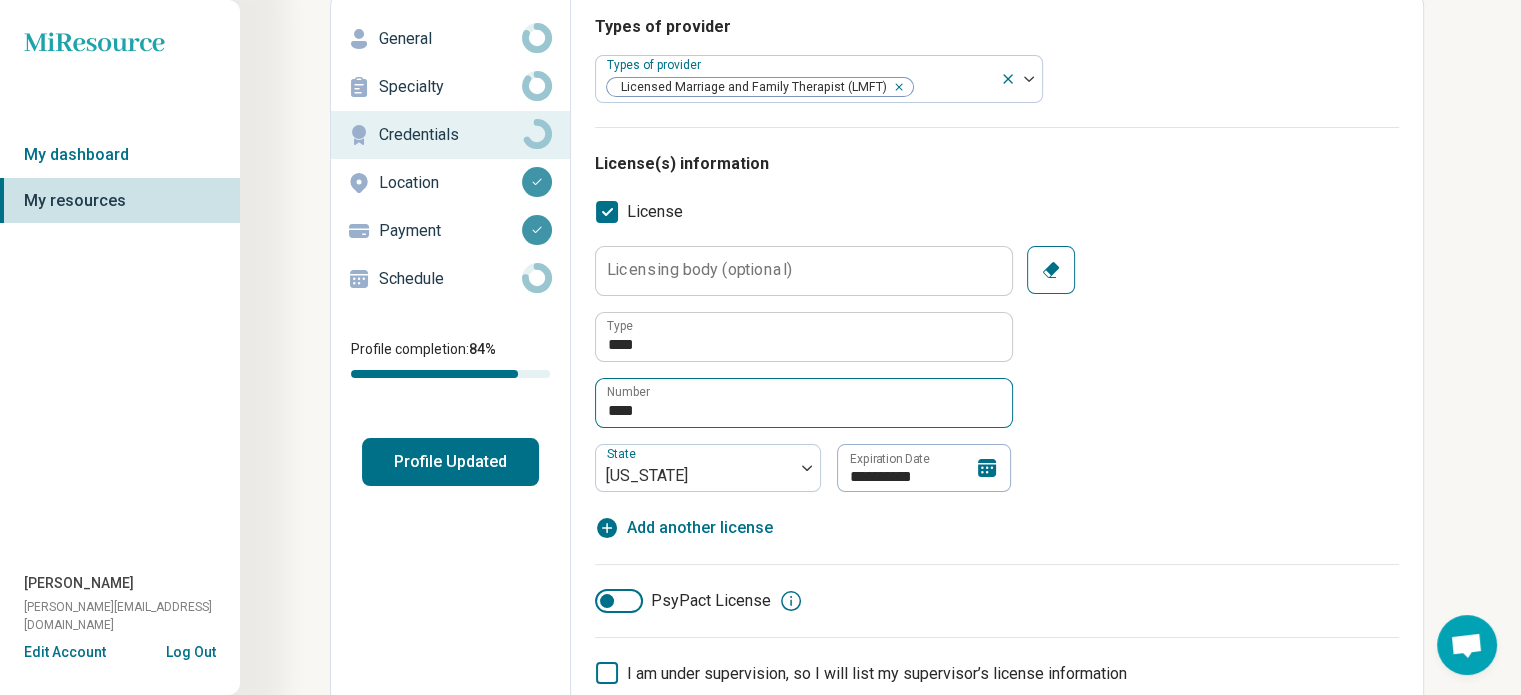 scroll, scrollTop: 108, scrollLeft: 0, axis: vertical 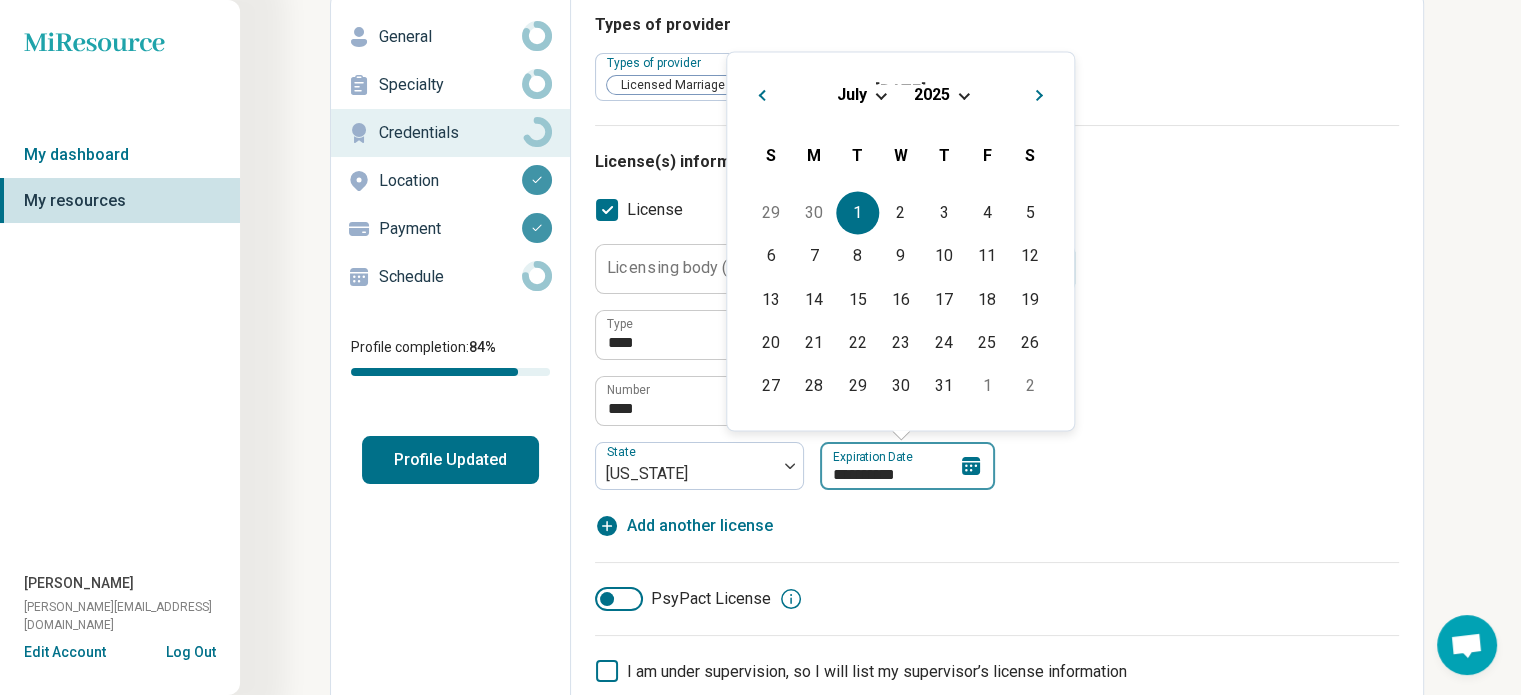 click on "**********" at bounding box center [907, 466] 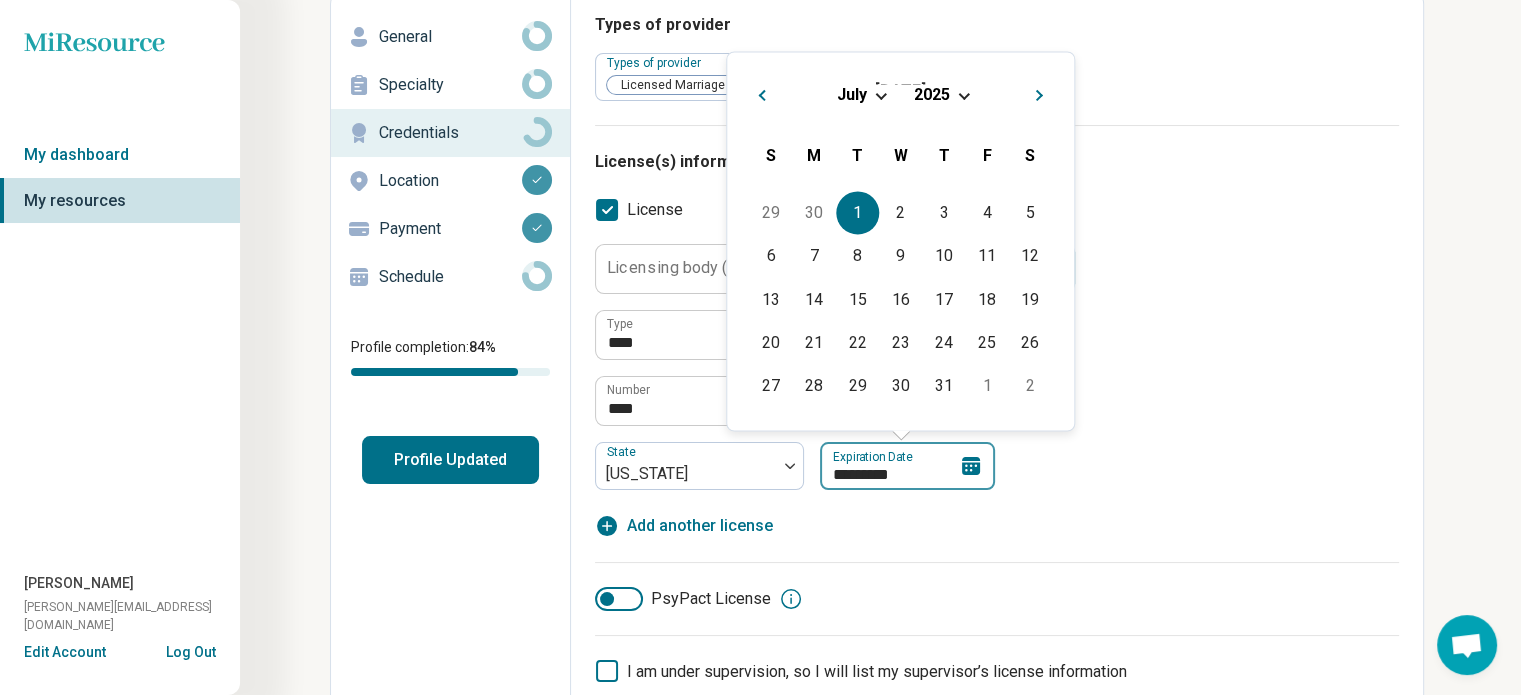 type on "**********" 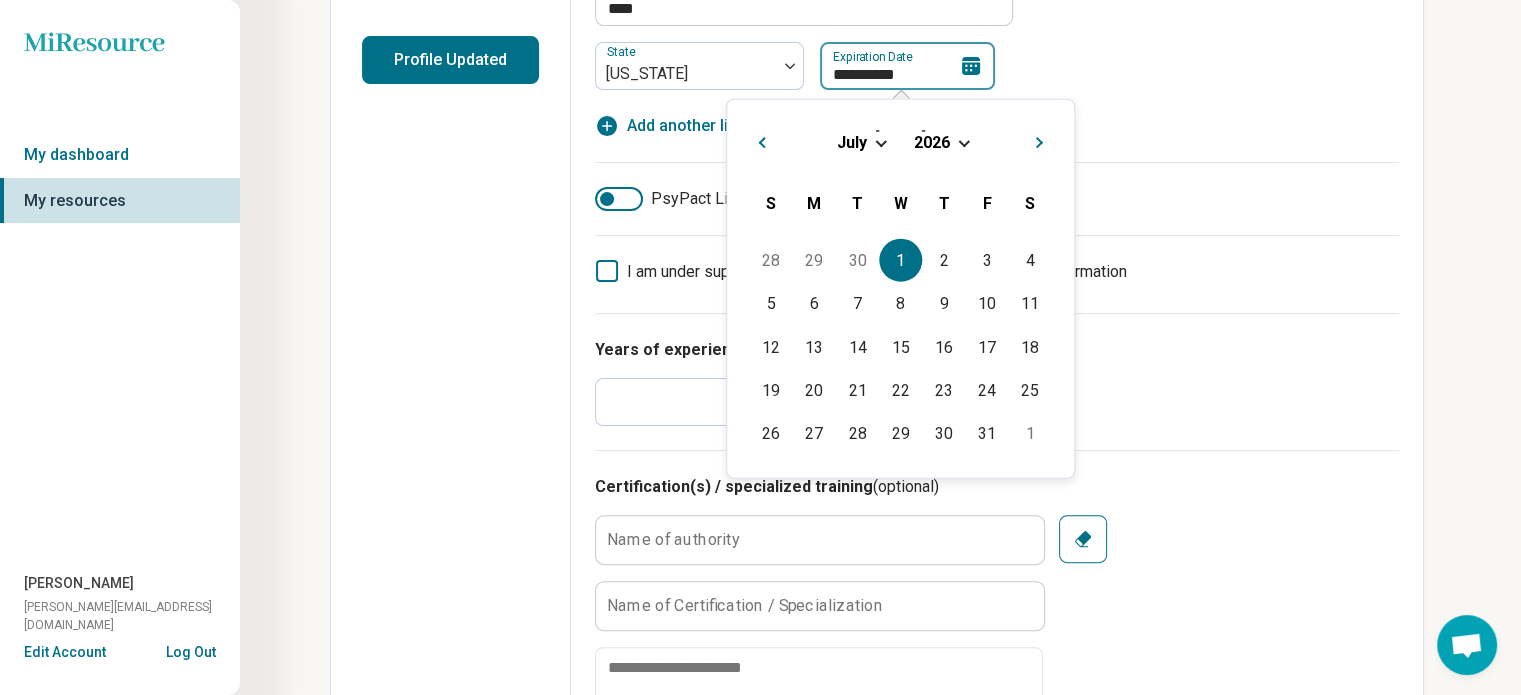 scroll, scrollTop: 524, scrollLeft: 0, axis: vertical 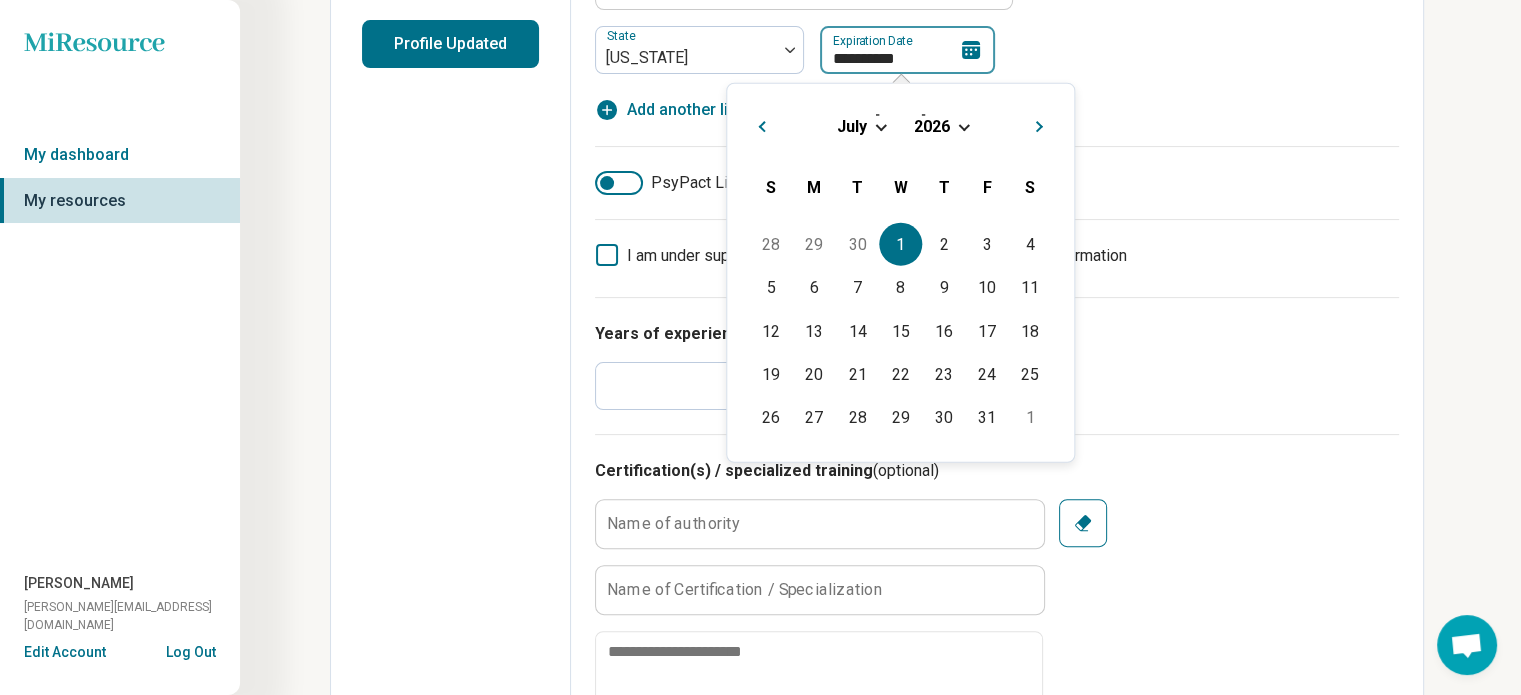 type on "**********" 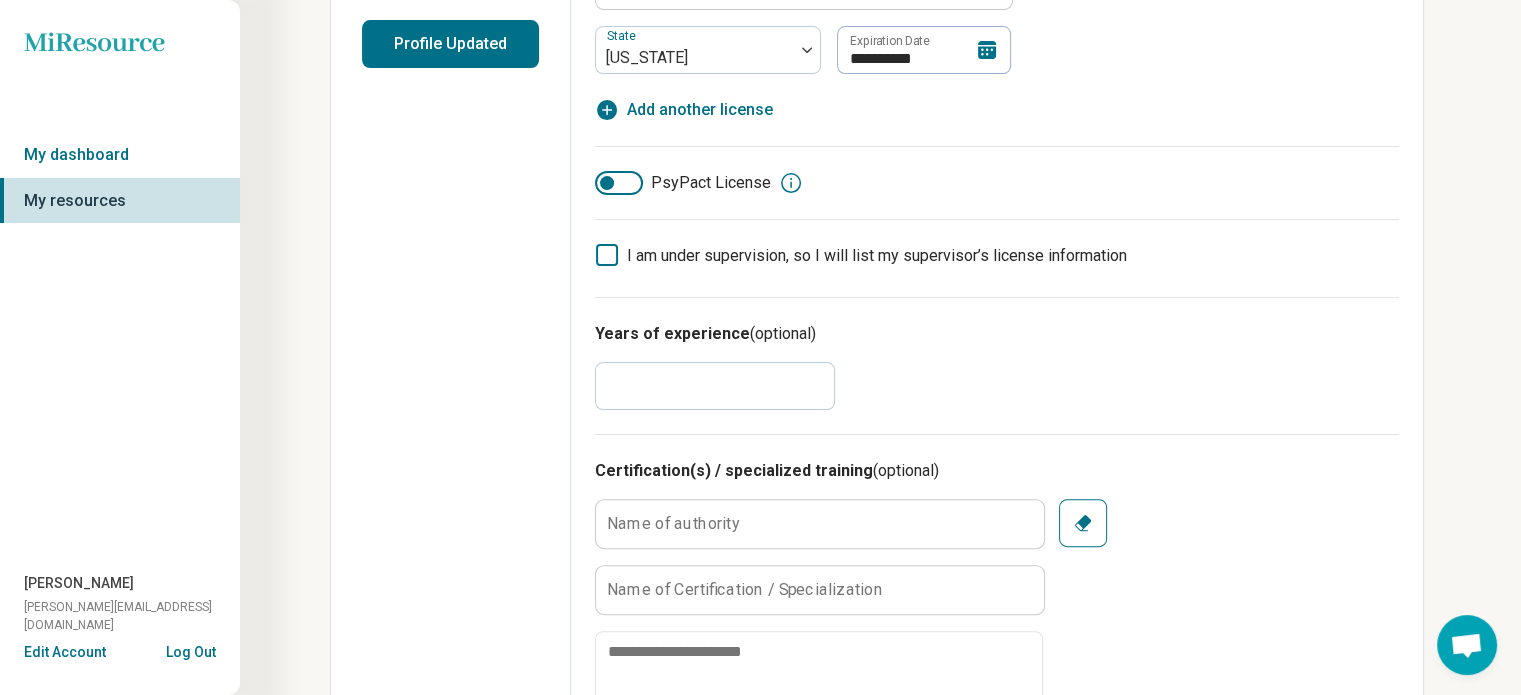click on "Edit profile General Specialty Credentials Location Payment Schedule Profile completion:  84 % Profile Updated" at bounding box center [451, 722] 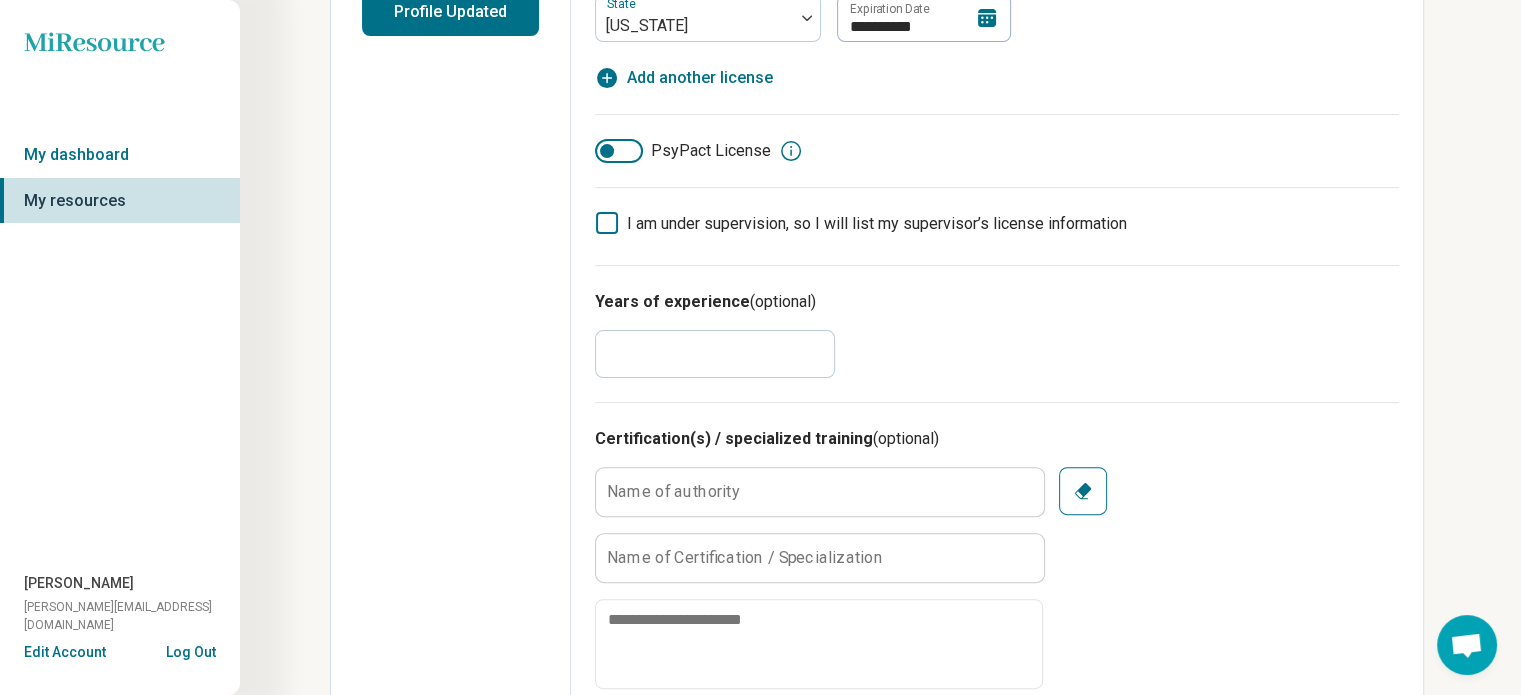 scroll, scrollTop: 0, scrollLeft: 0, axis: both 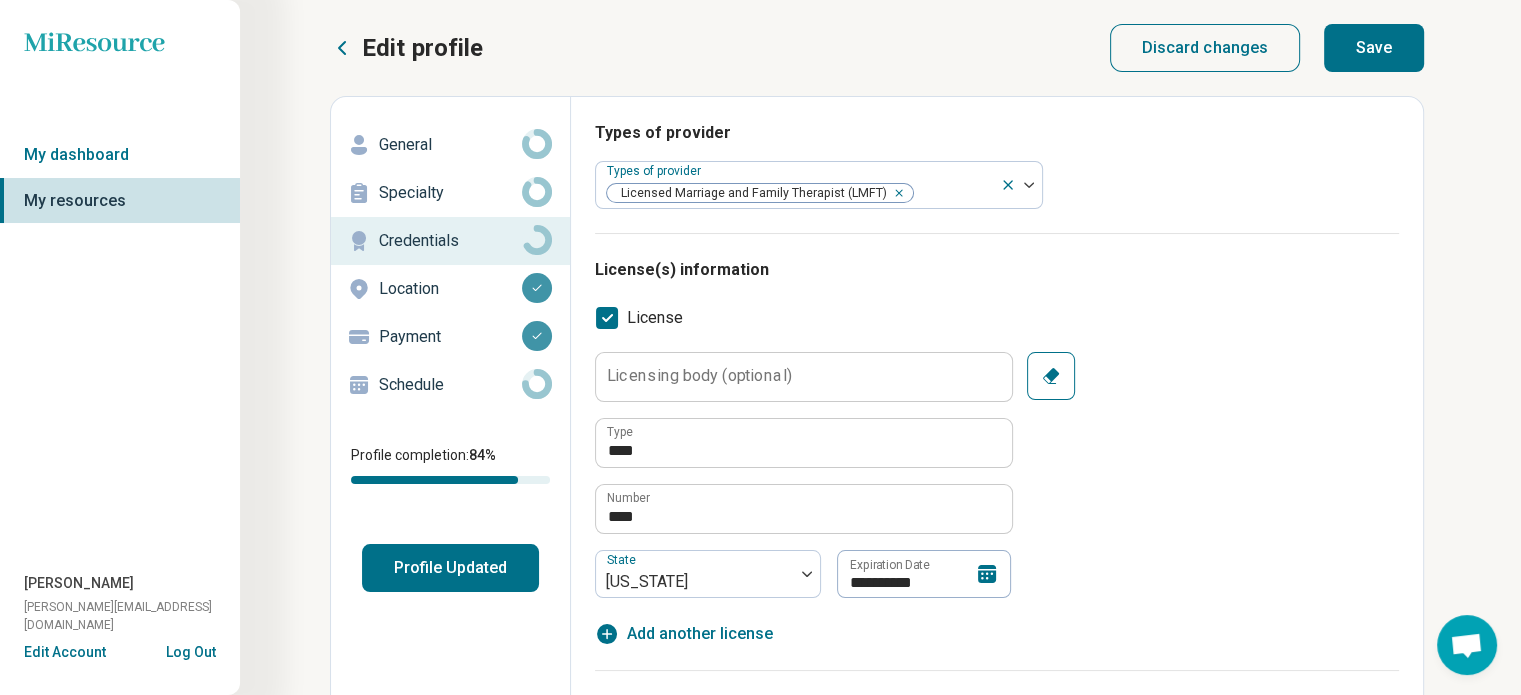 click on "Save" at bounding box center (1374, 48) 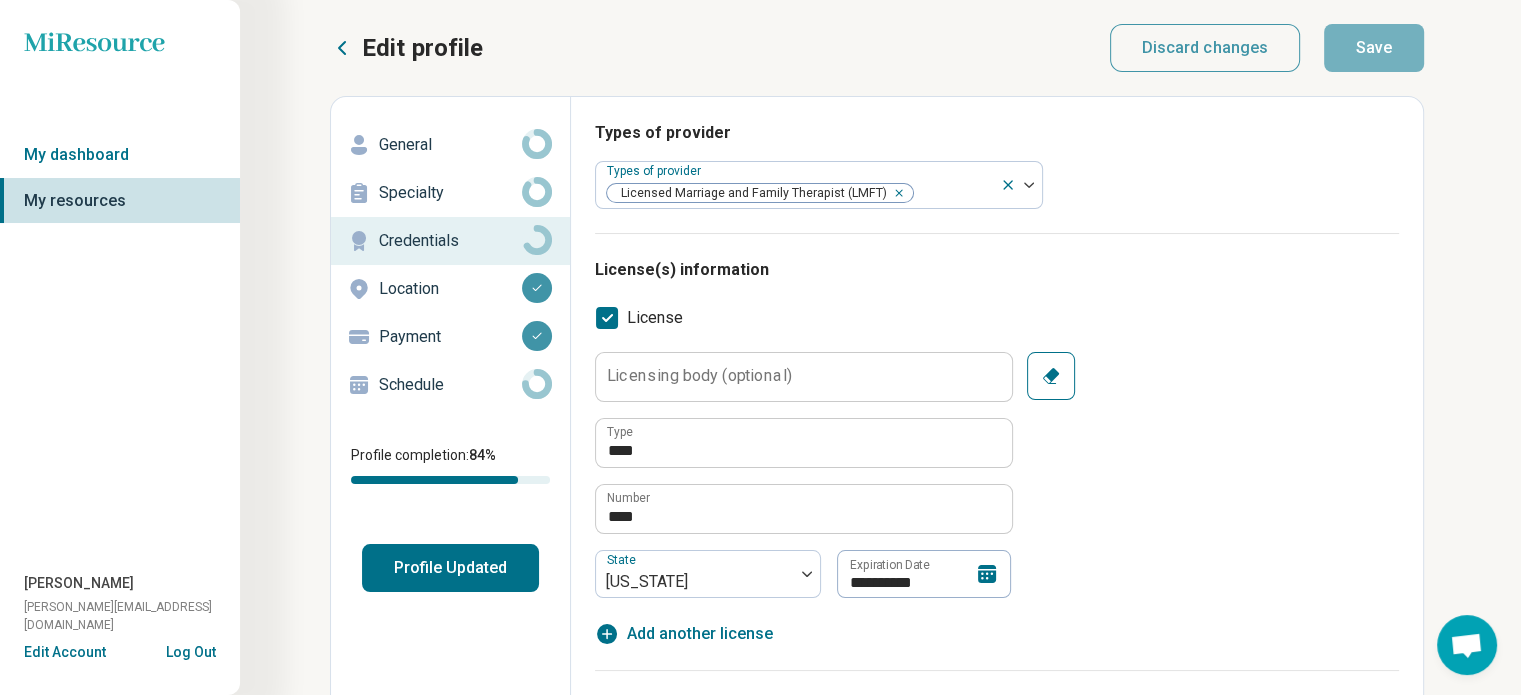 click on "Specialty" at bounding box center [450, 193] 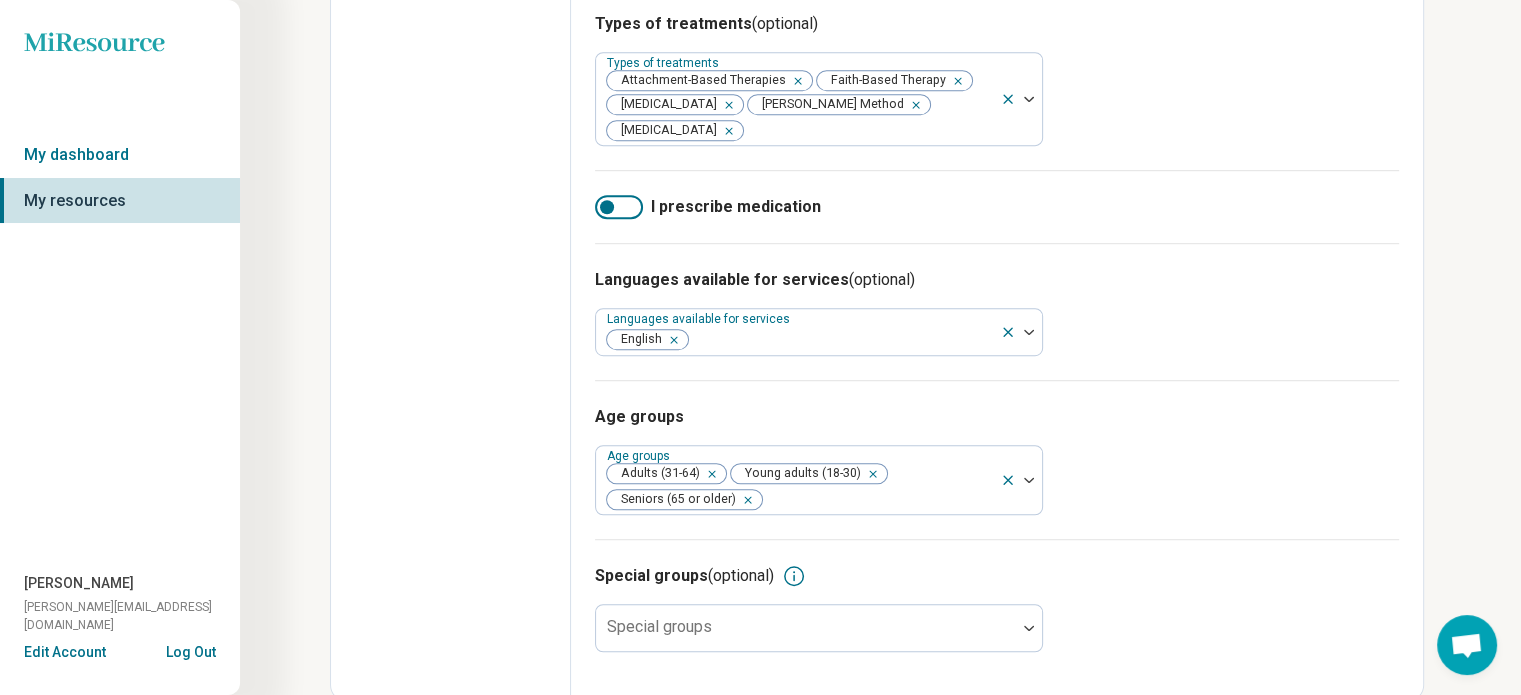scroll, scrollTop: 1189, scrollLeft: 0, axis: vertical 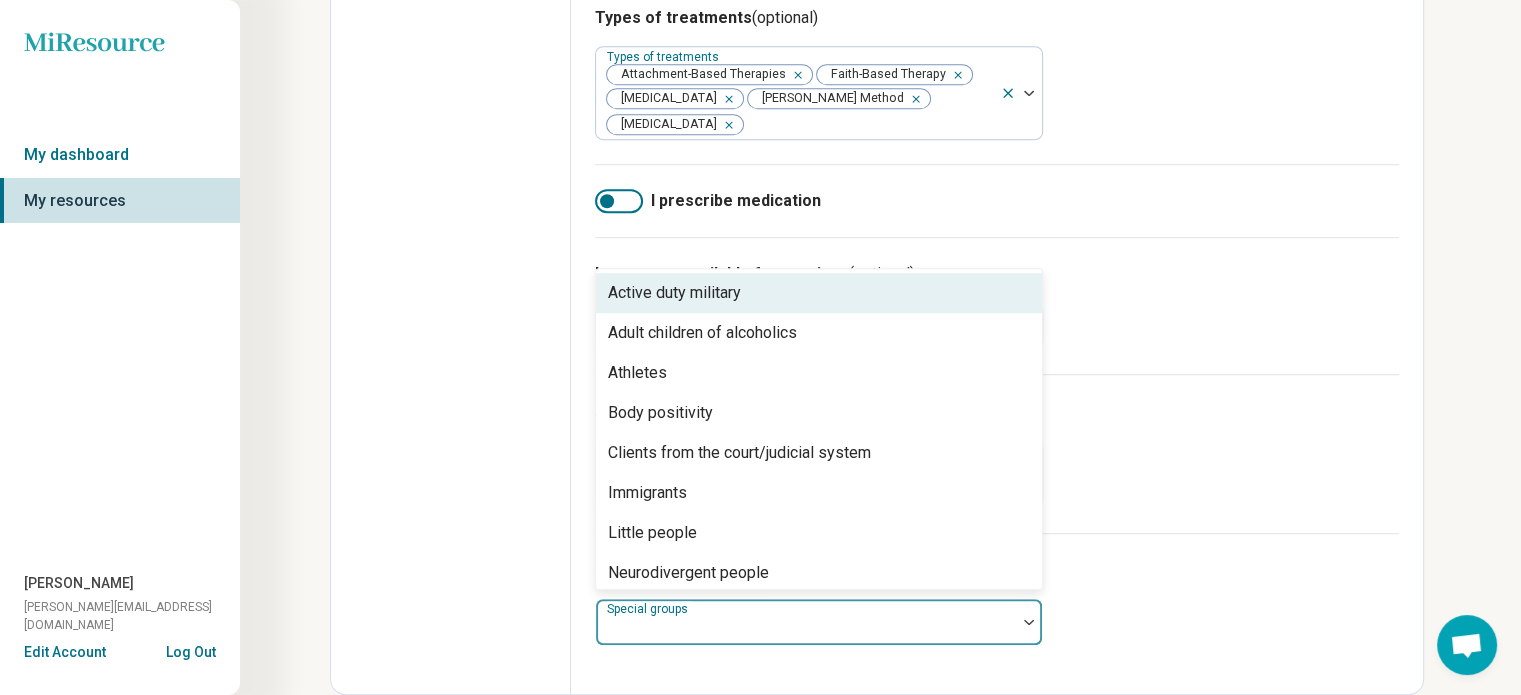 click at bounding box center [806, 630] 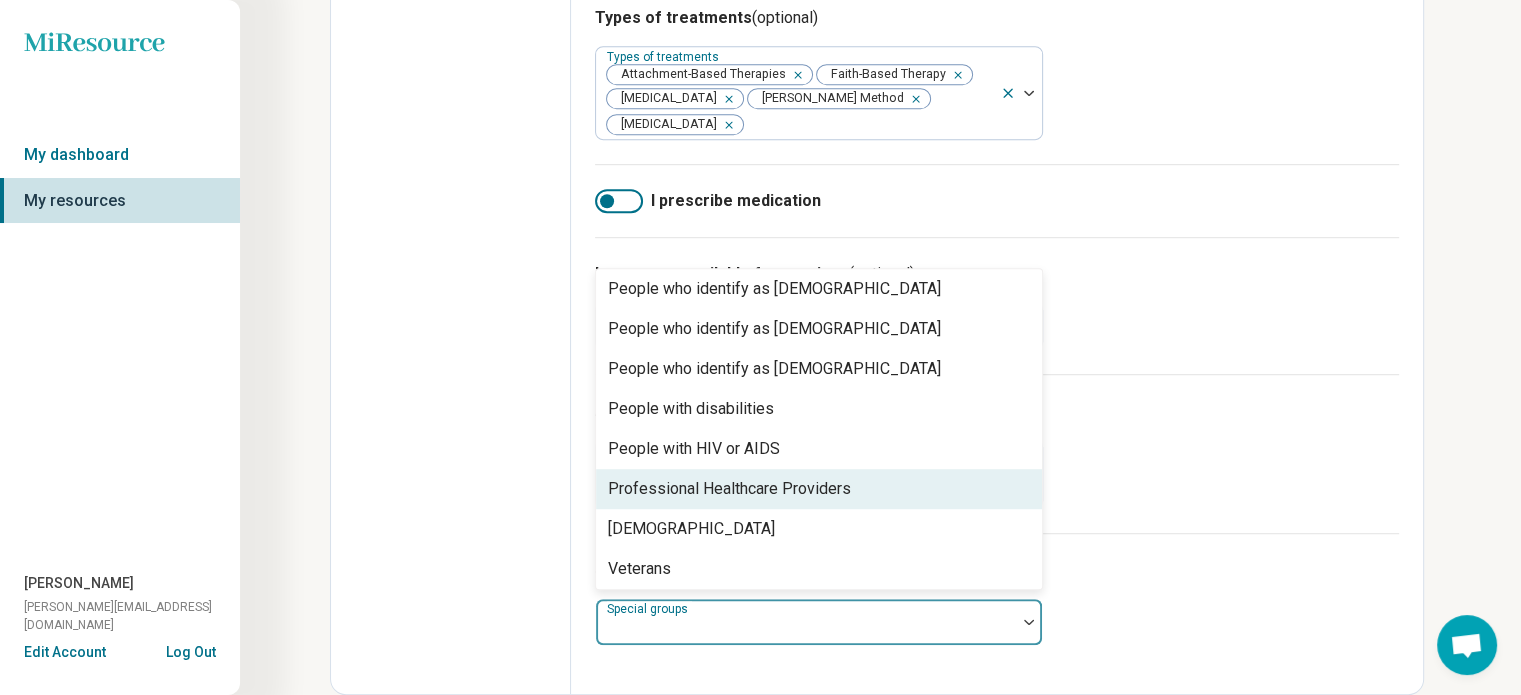 scroll, scrollTop: 608, scrollLeft: 0, axis: vertical 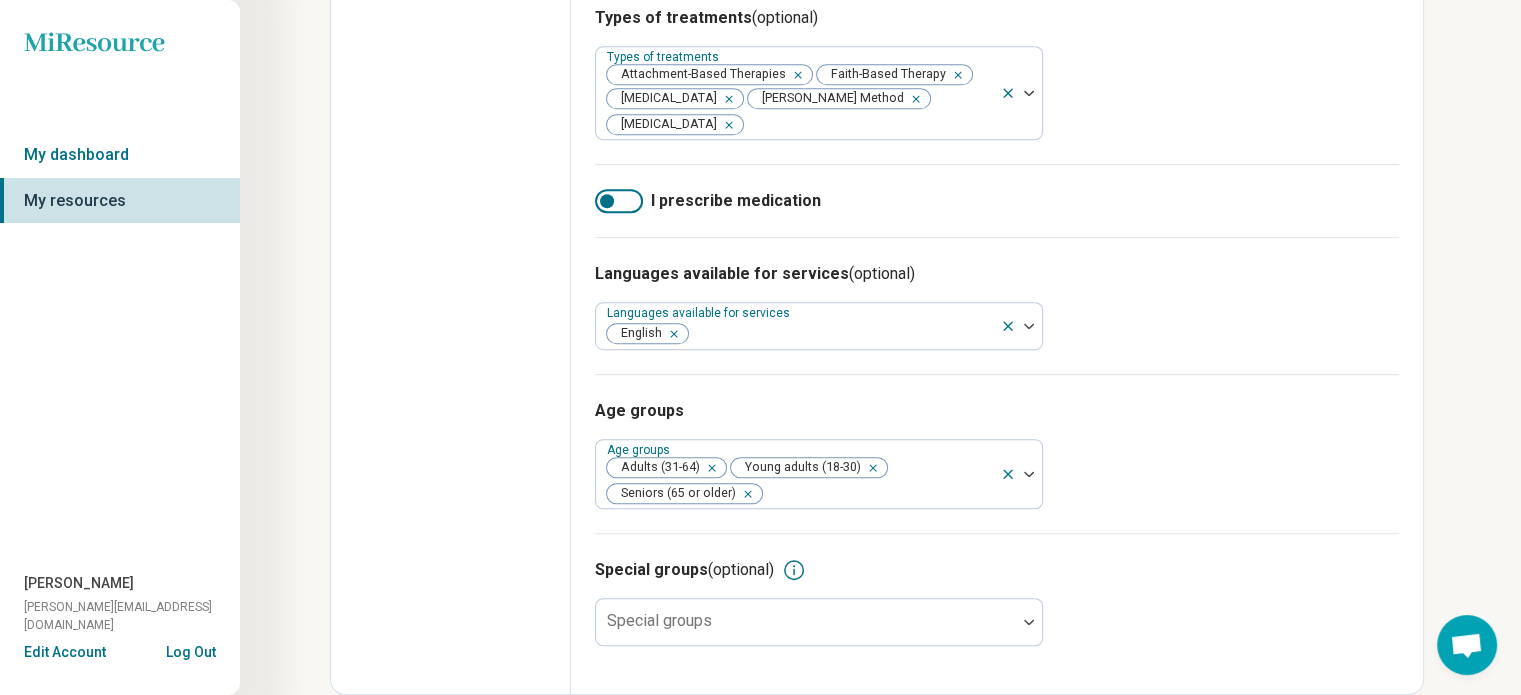 click on "Special groups  (optional) Special groups" at bounding box center [997, 601] 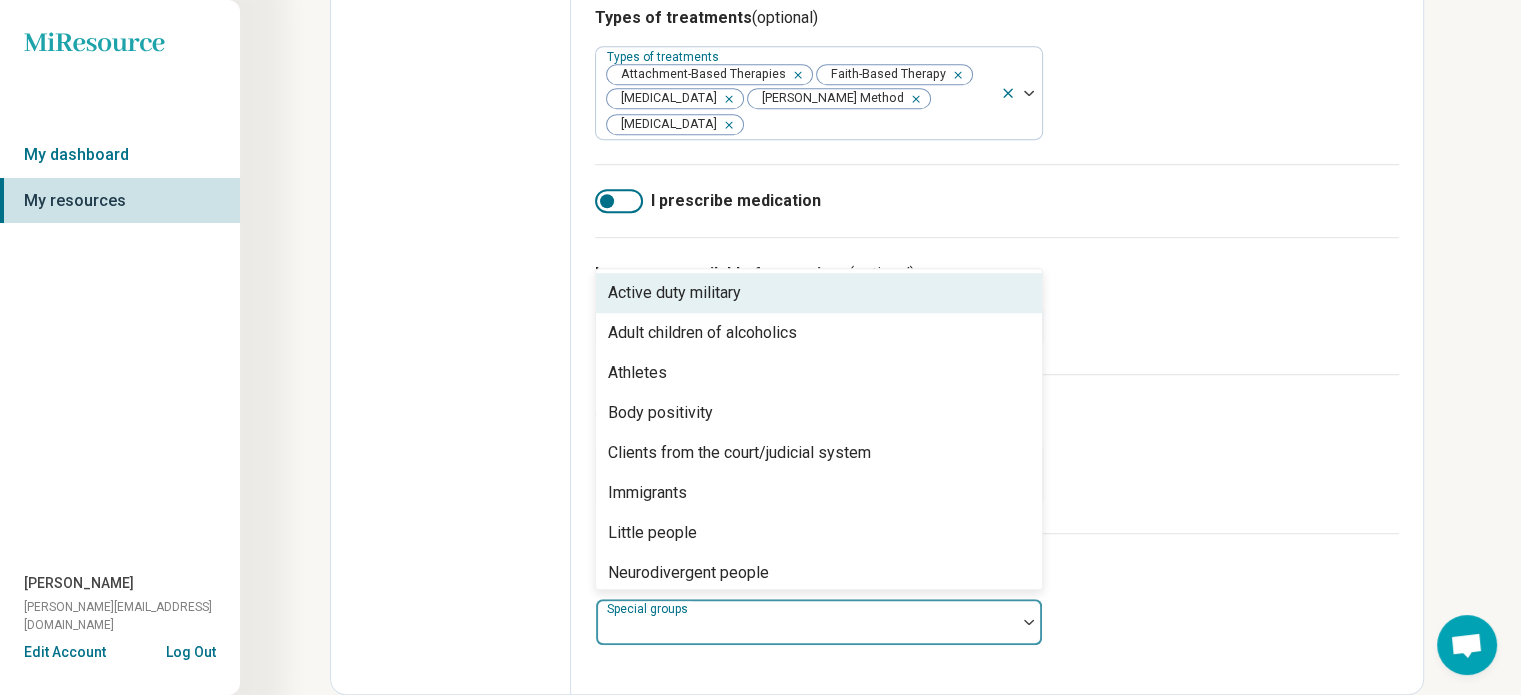 click at bounding box center [806, 630] 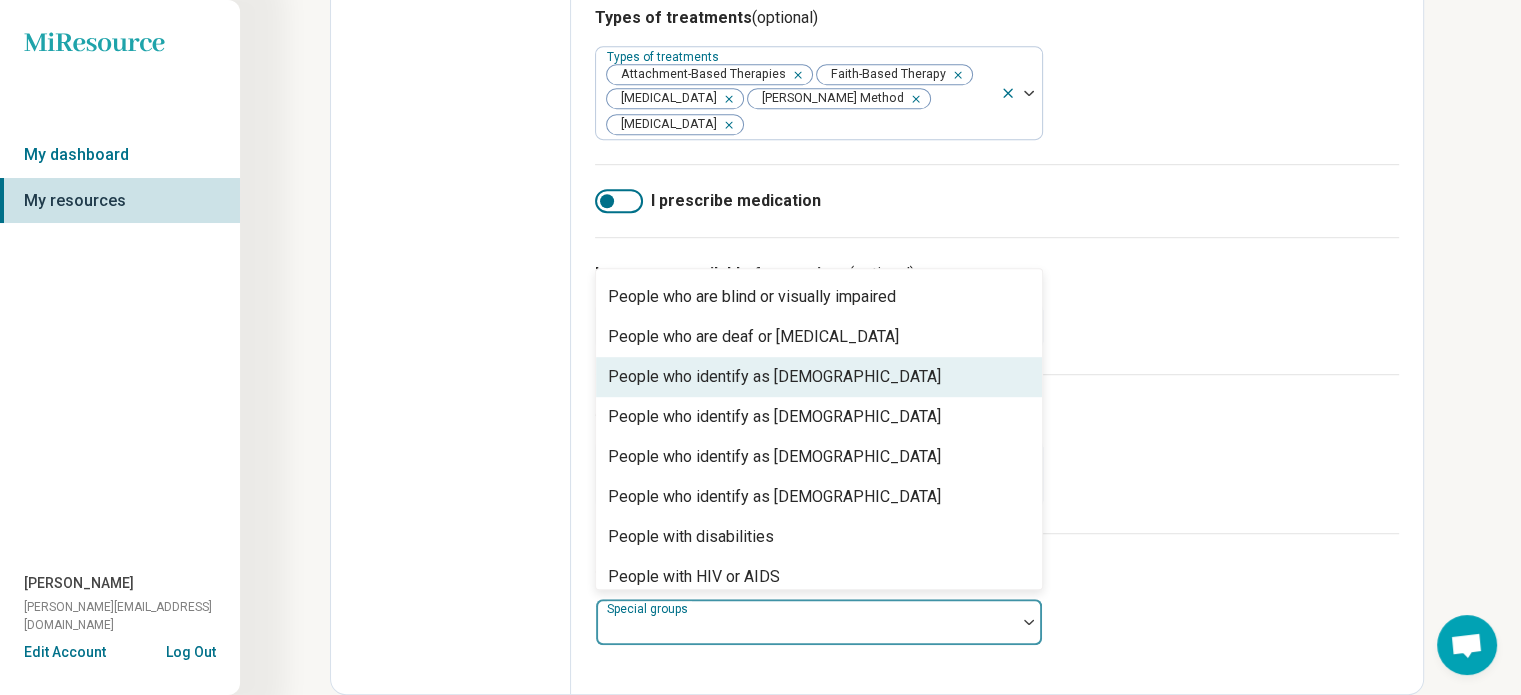 scroll, scrollTop: 480, scrollLeft: 0, axis: vertical 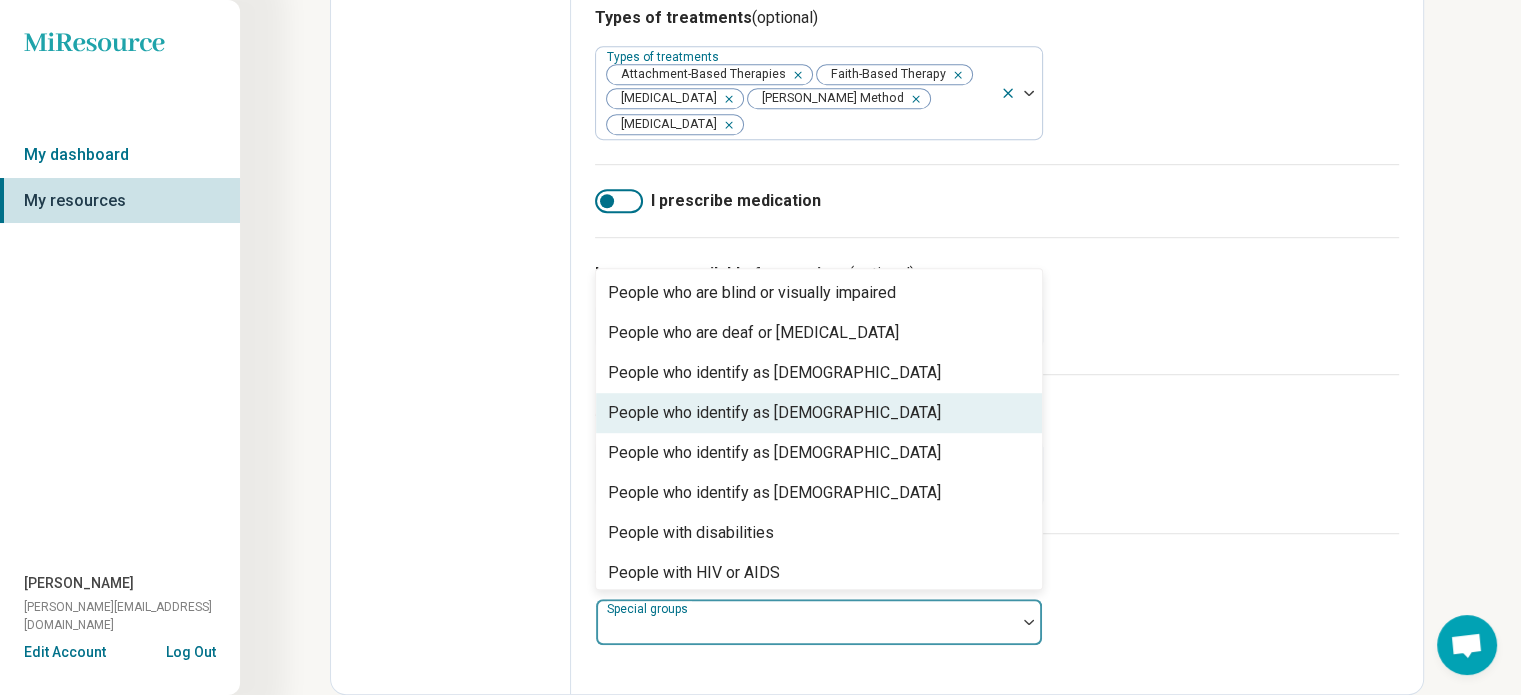 click on "People who identify as [DEMOGRAPHIC_DATA]" at bounding box center [774, 413] 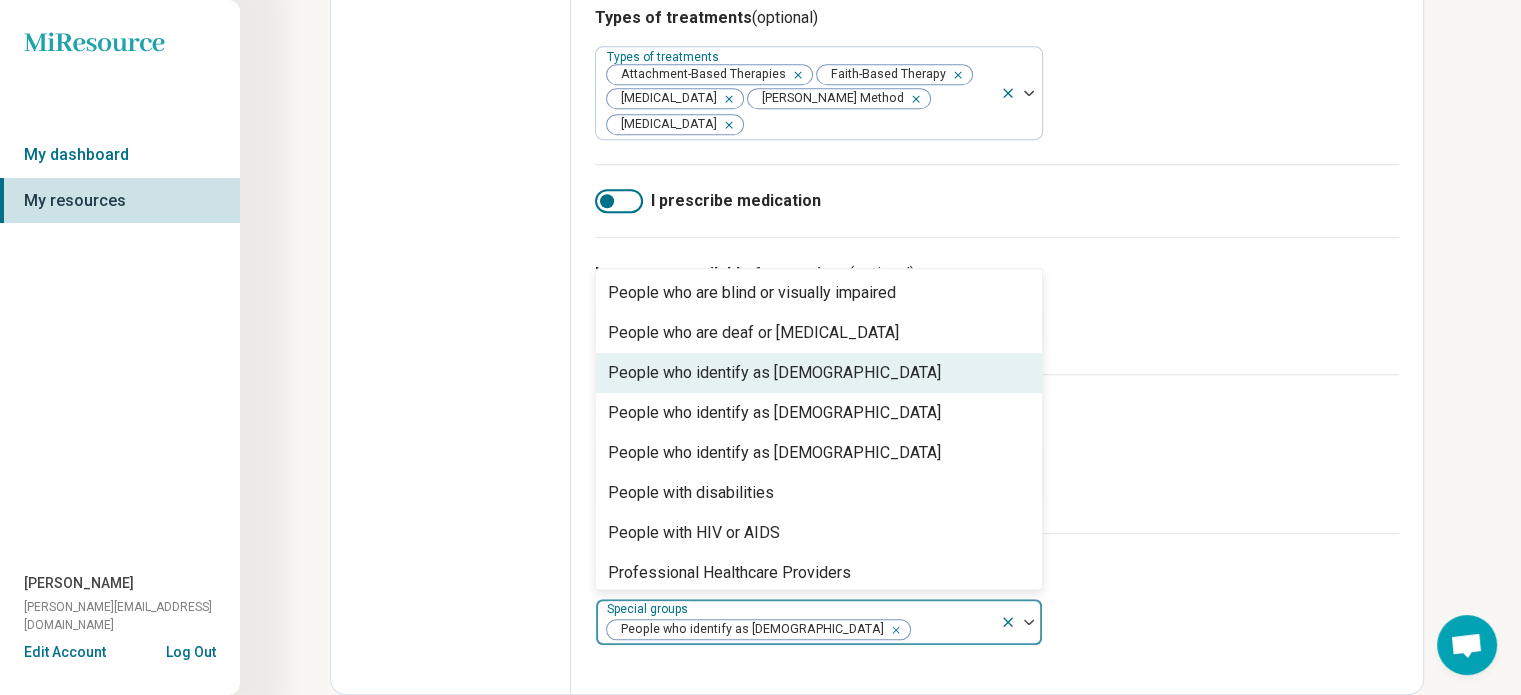 click on "People who identify as [DEMOGRAPHIC_DATA]" at bounding box center [774, 373] 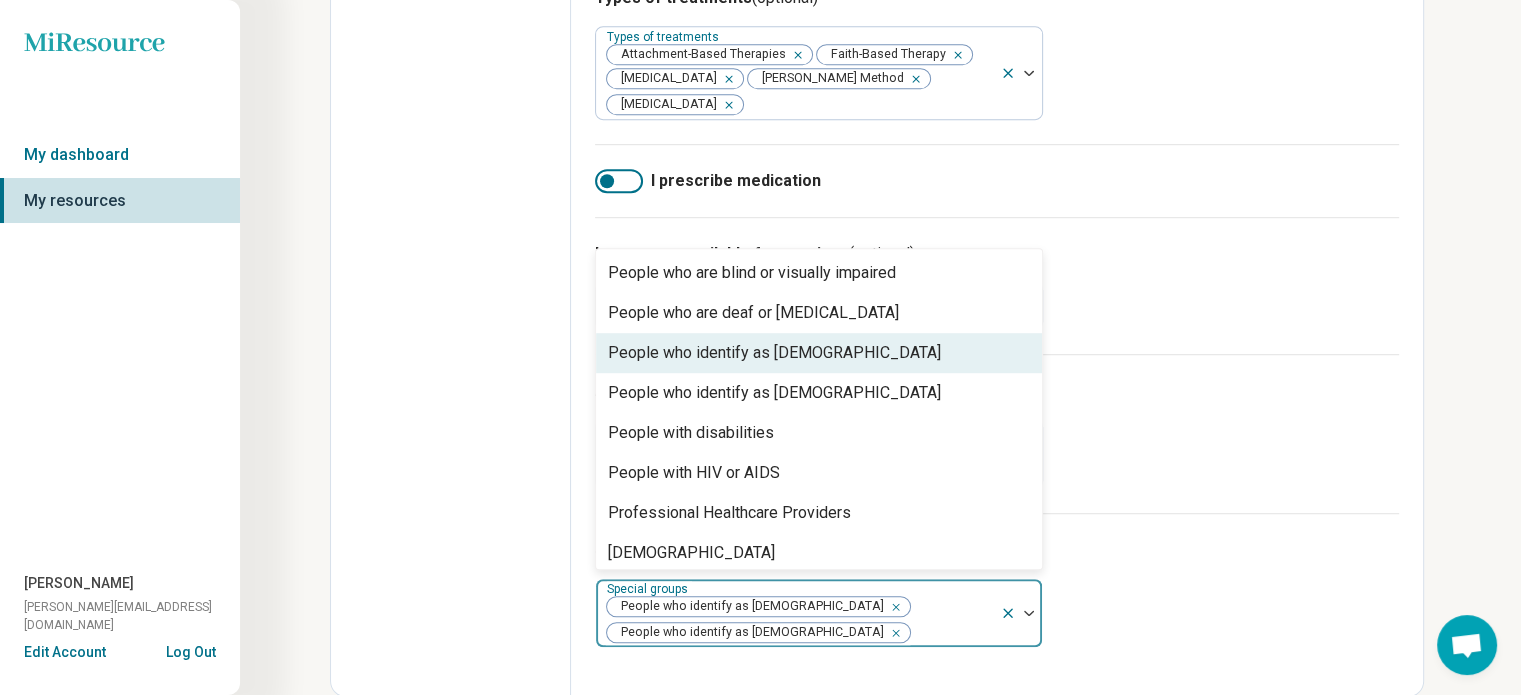 click on "People who identify as [DEMOGRAPHIC_DATA]" at bounding box center [774, 353] 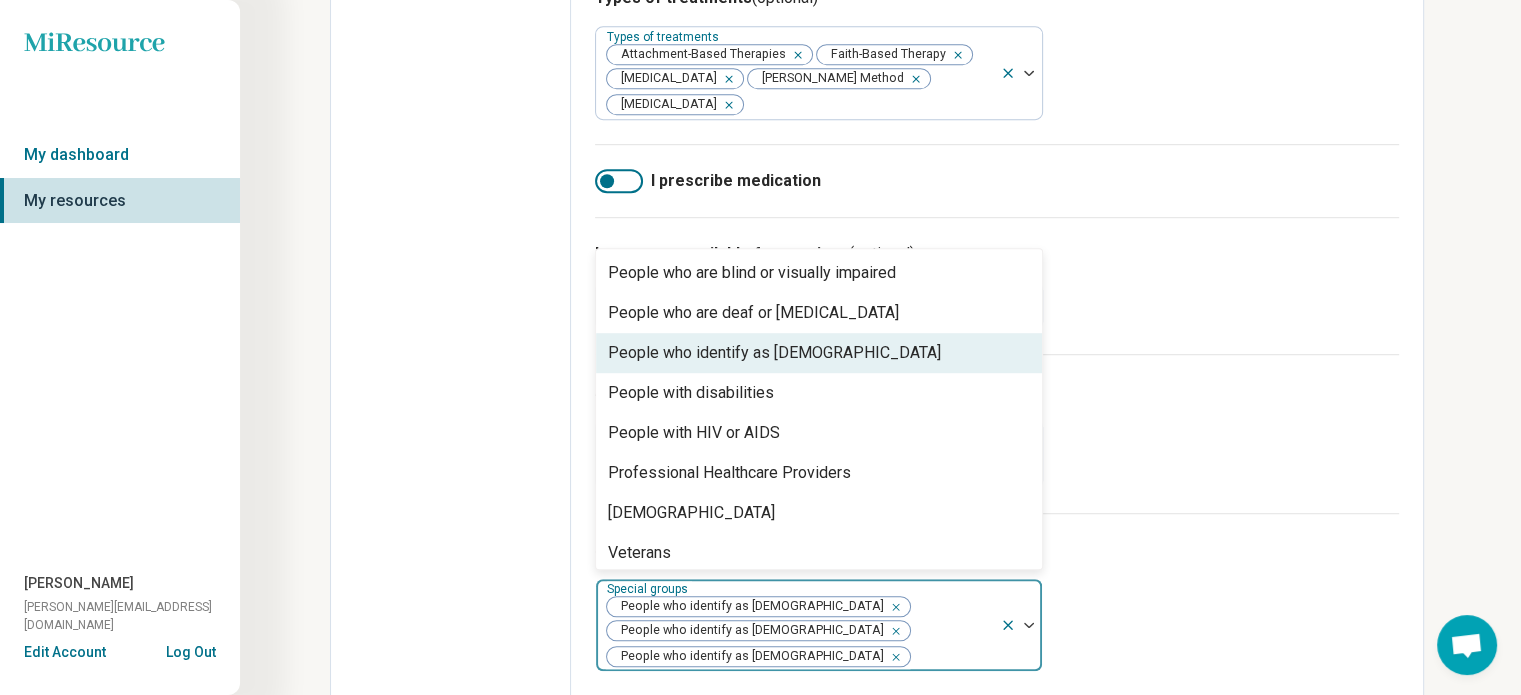 click on "People who identify as [DEMOGRAPHIC_DATA]" at bounding box center [774, 353] 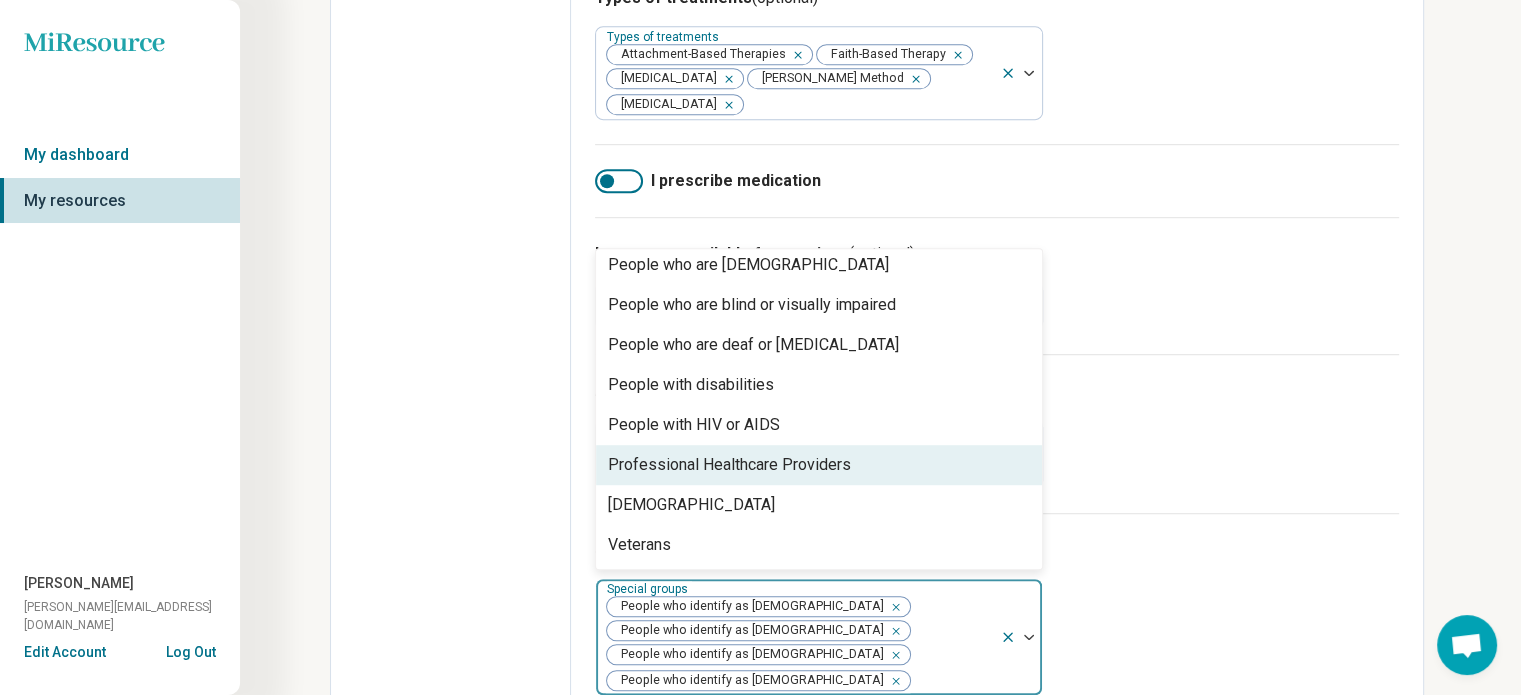 click on "Professional Healthcare Providers" at bounding box center [729, 465] 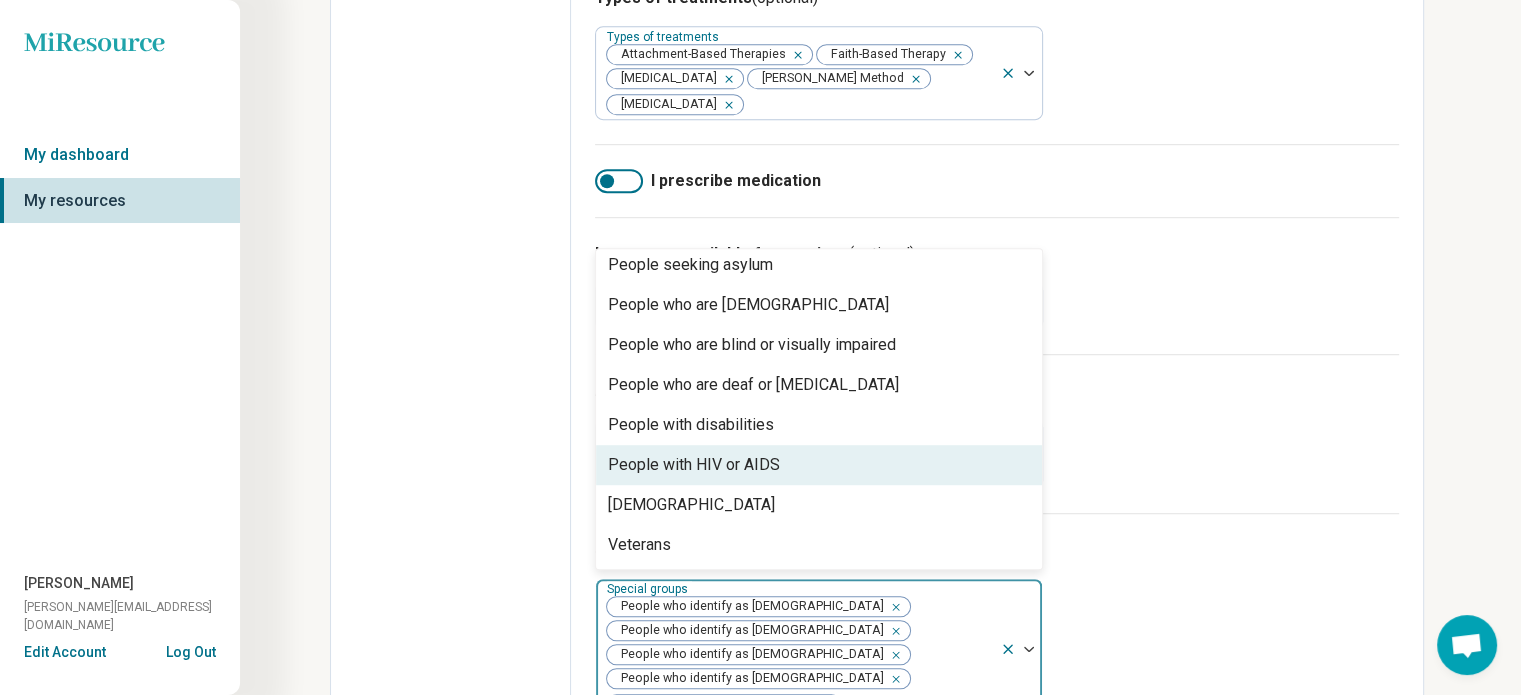 scroll, scrollTop: 408, scrollLeft: 0, axis: vertical 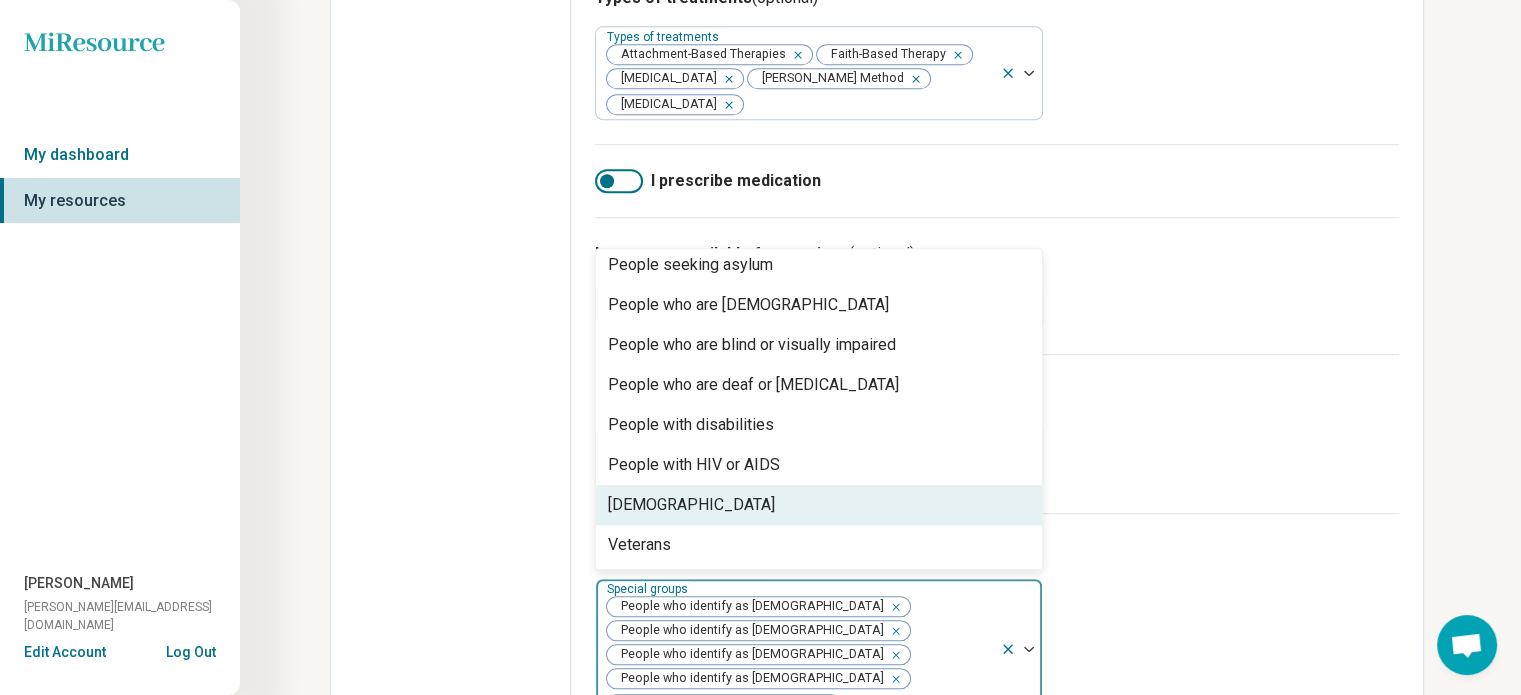 click on "[DEMOGRAPHIC_DATA]" at bounding box center (819, 505) 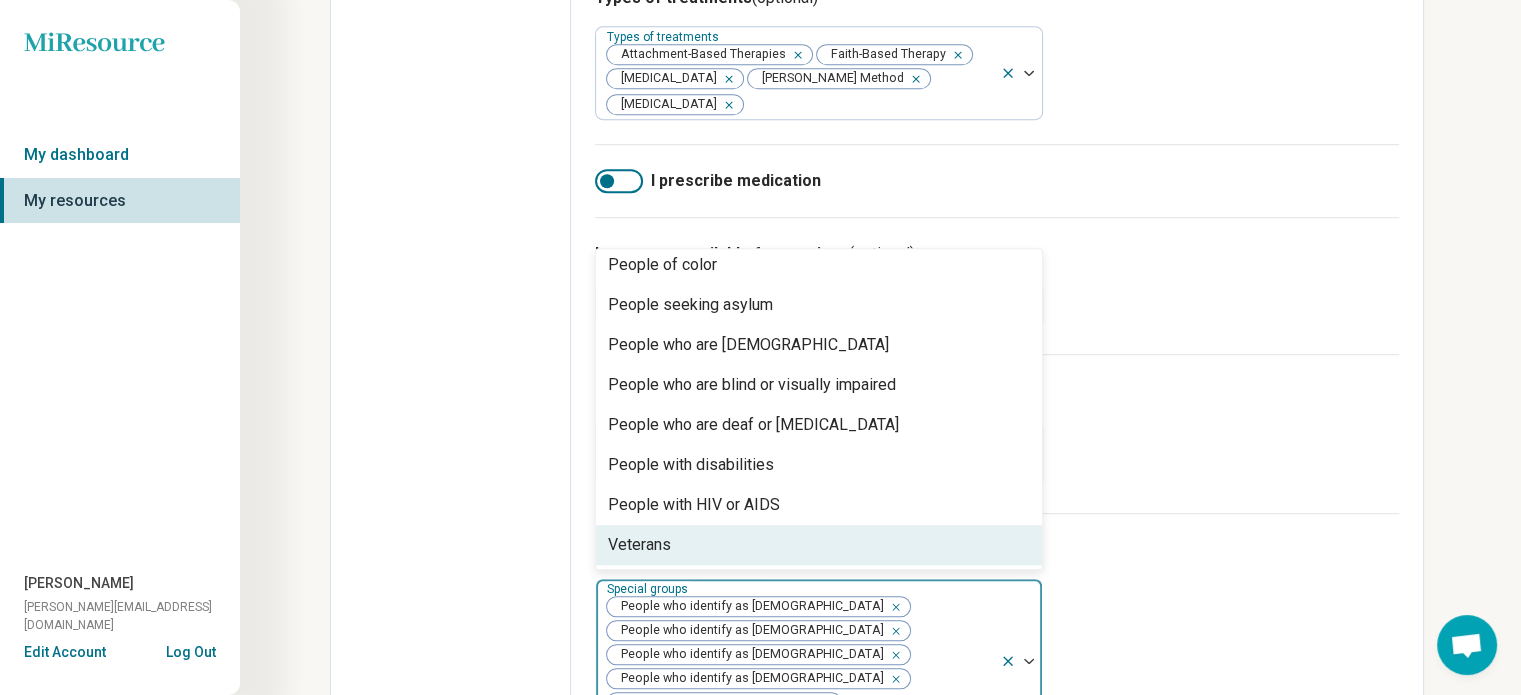 click on "Veterans" at bounding box center [819, 545] 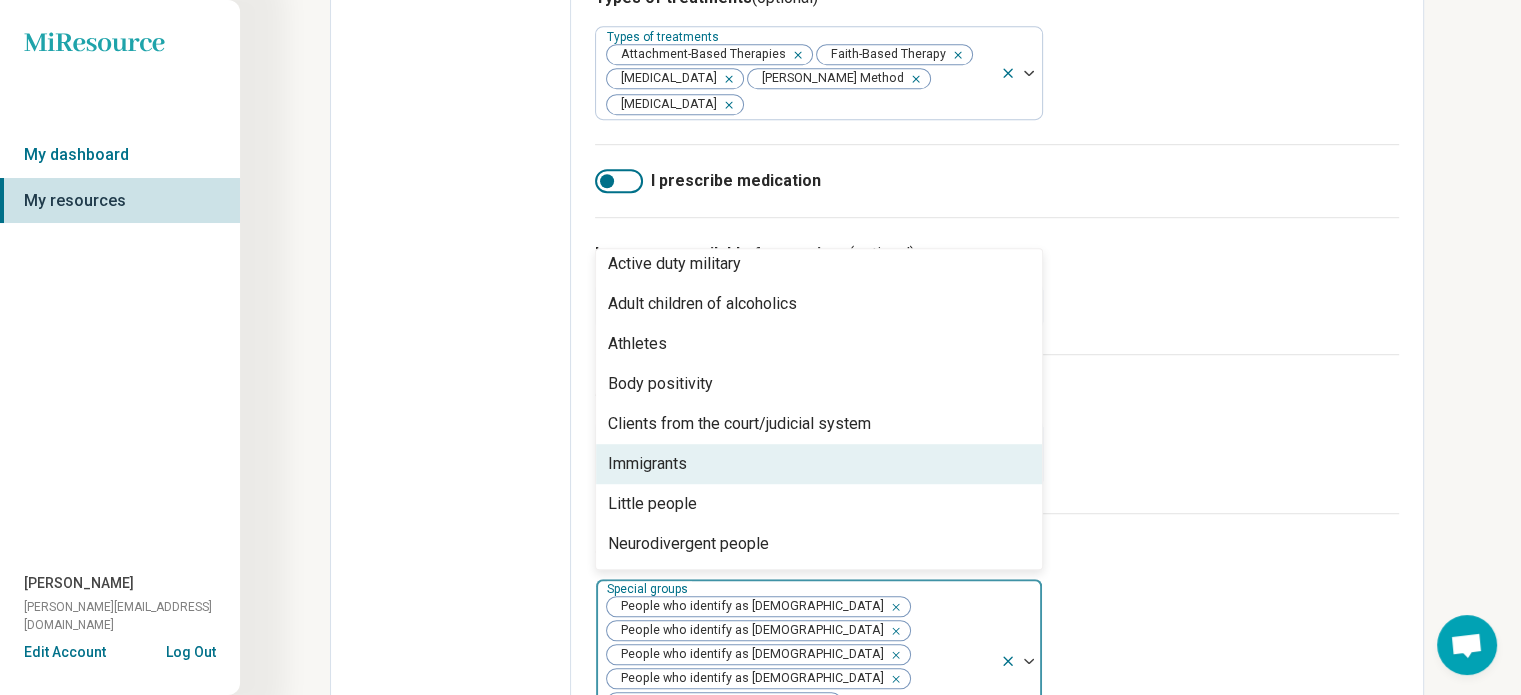 scroll, scrollTop: 0, scrollLeft: 0, axis: both 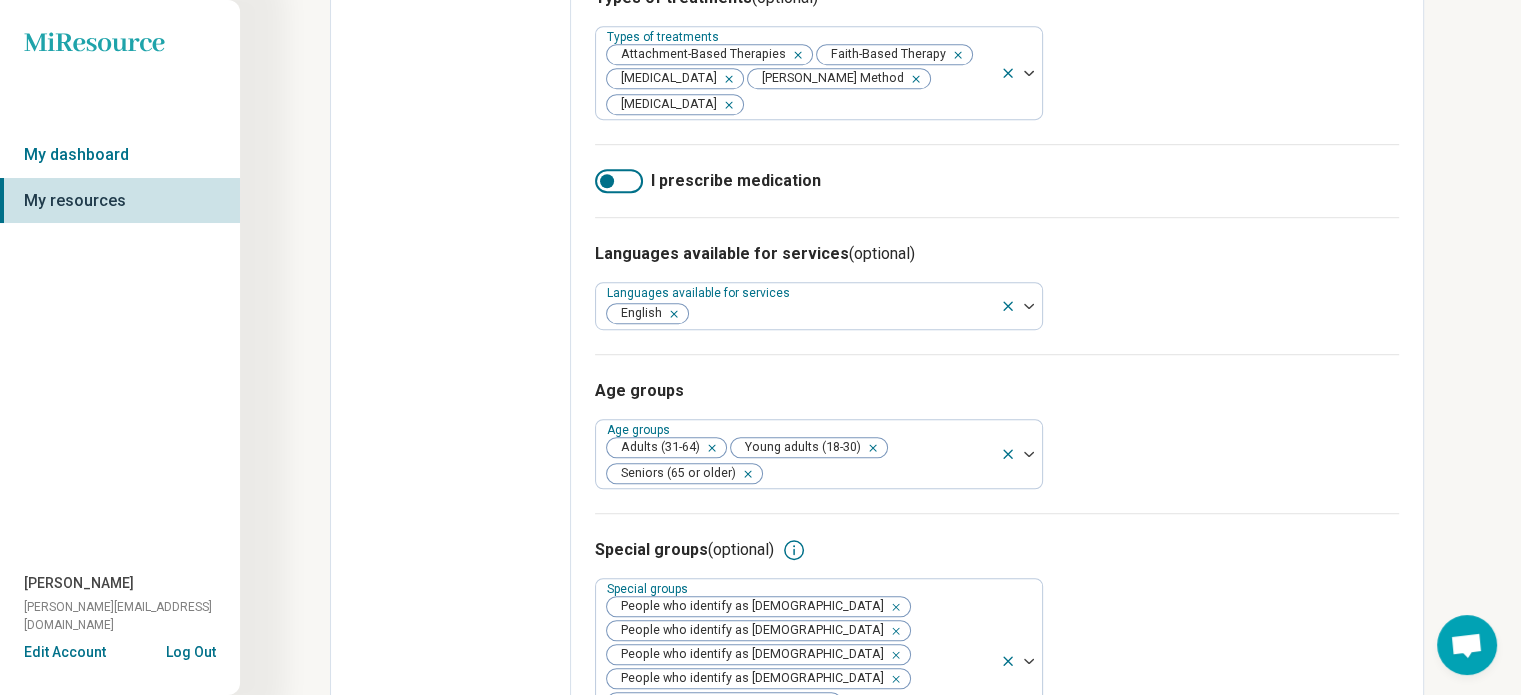 click on "Special groups  (optional) Special groups People who identify as [DEMOGRAPHIC_DATA] People who identify as [DEMOGRAPHIC_DATA] People who identify as [DEMOGRAPHIC_DATA] People who identify as [DEMOGRAPHIC_DATA] Professional Healthcare Providers [DEMOGRAPHIC_DATA] Veterans" at bounding box center (997, 640) 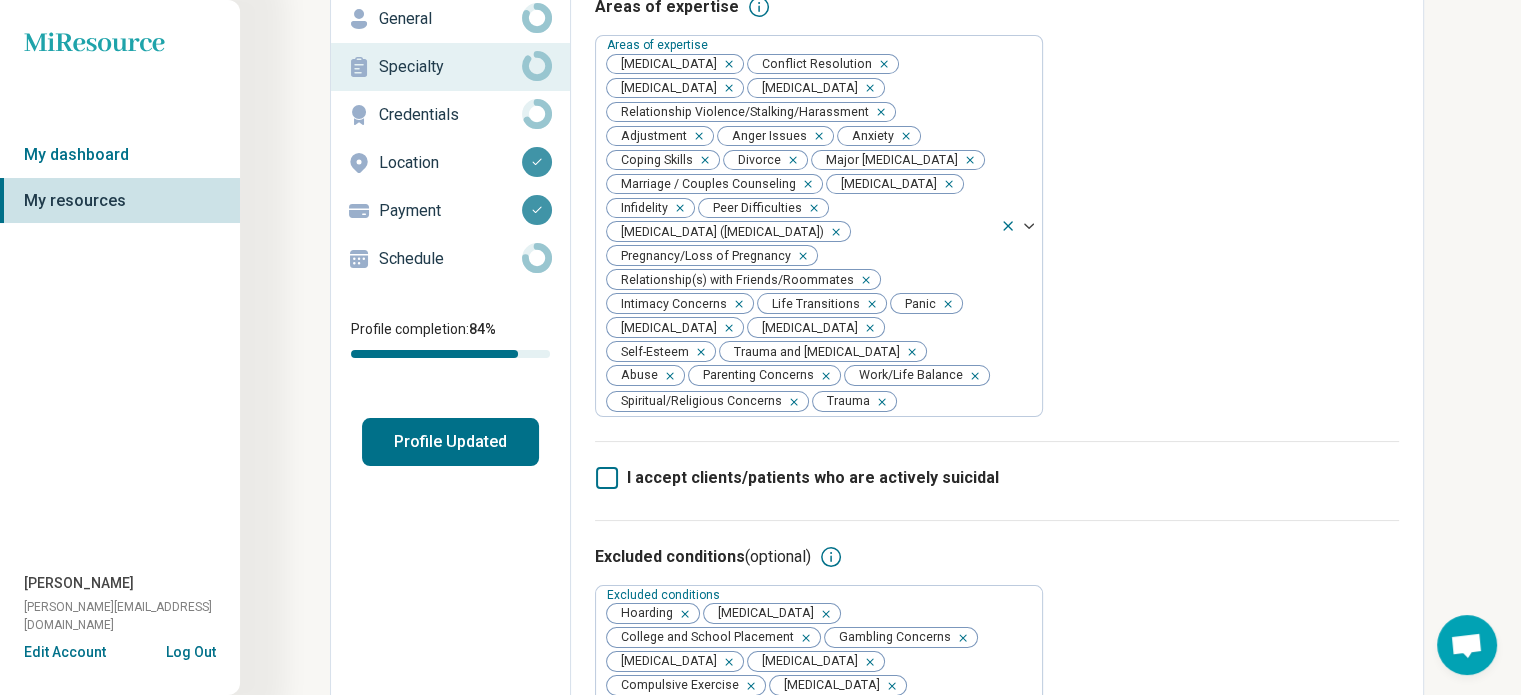 scroll, scrollTop: 0, scrollLeft: 0, axis: both 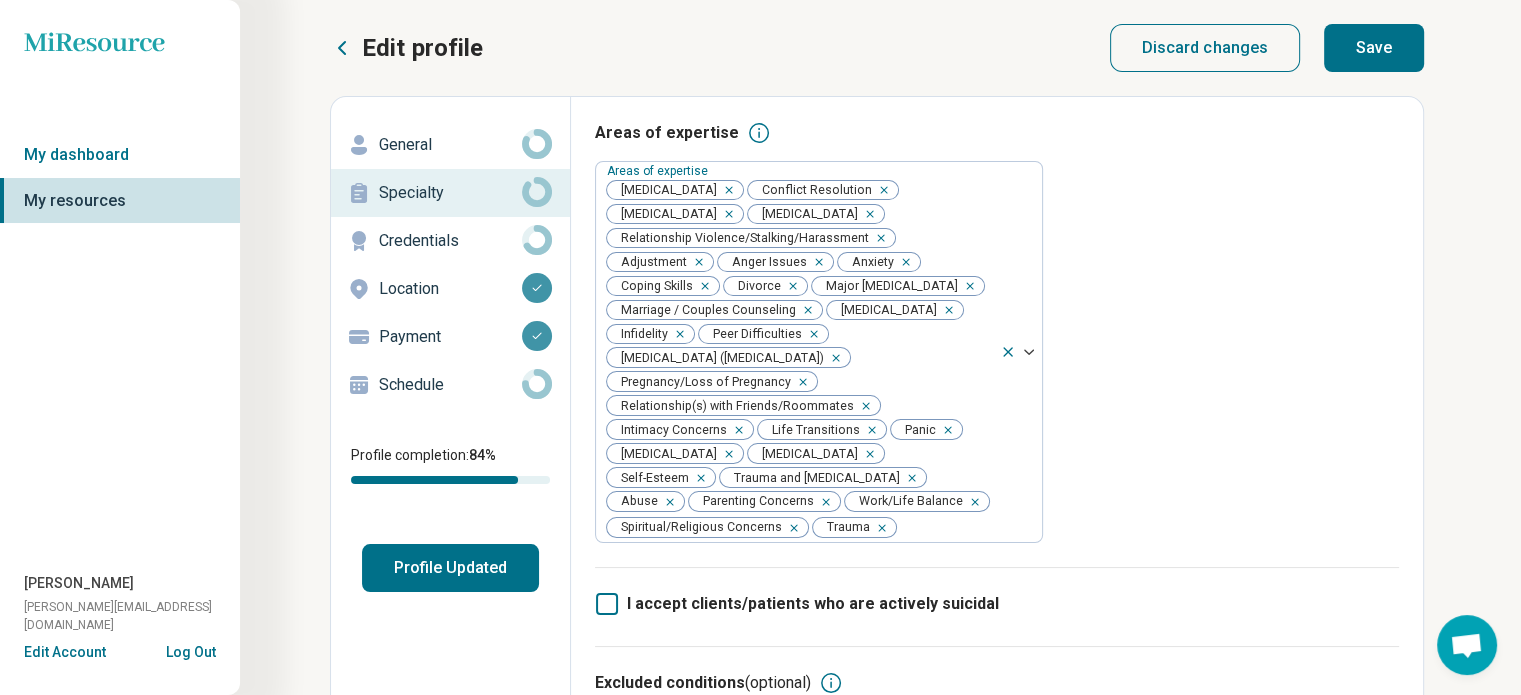 click on "Save" at bounding box center (1374, 48) 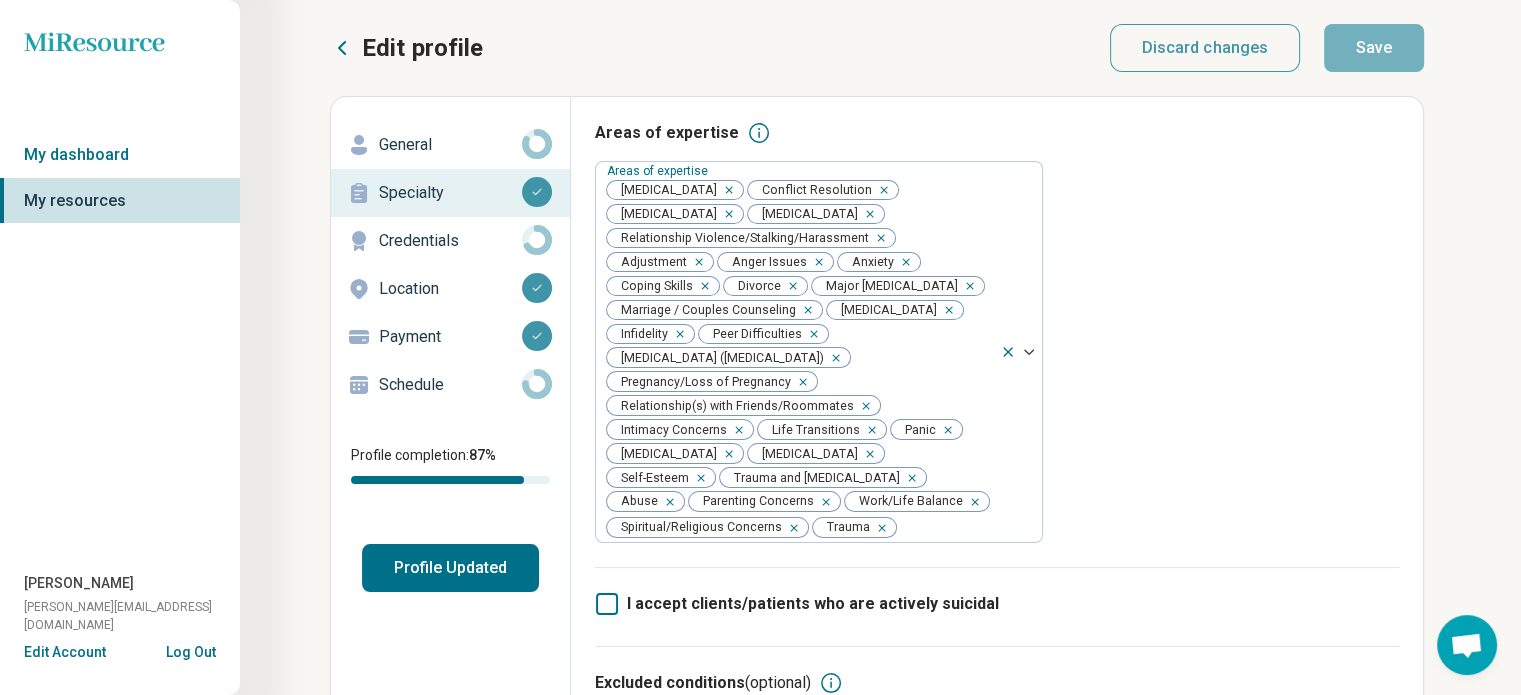 click on "Credentials" at bounding box center (450, 241) 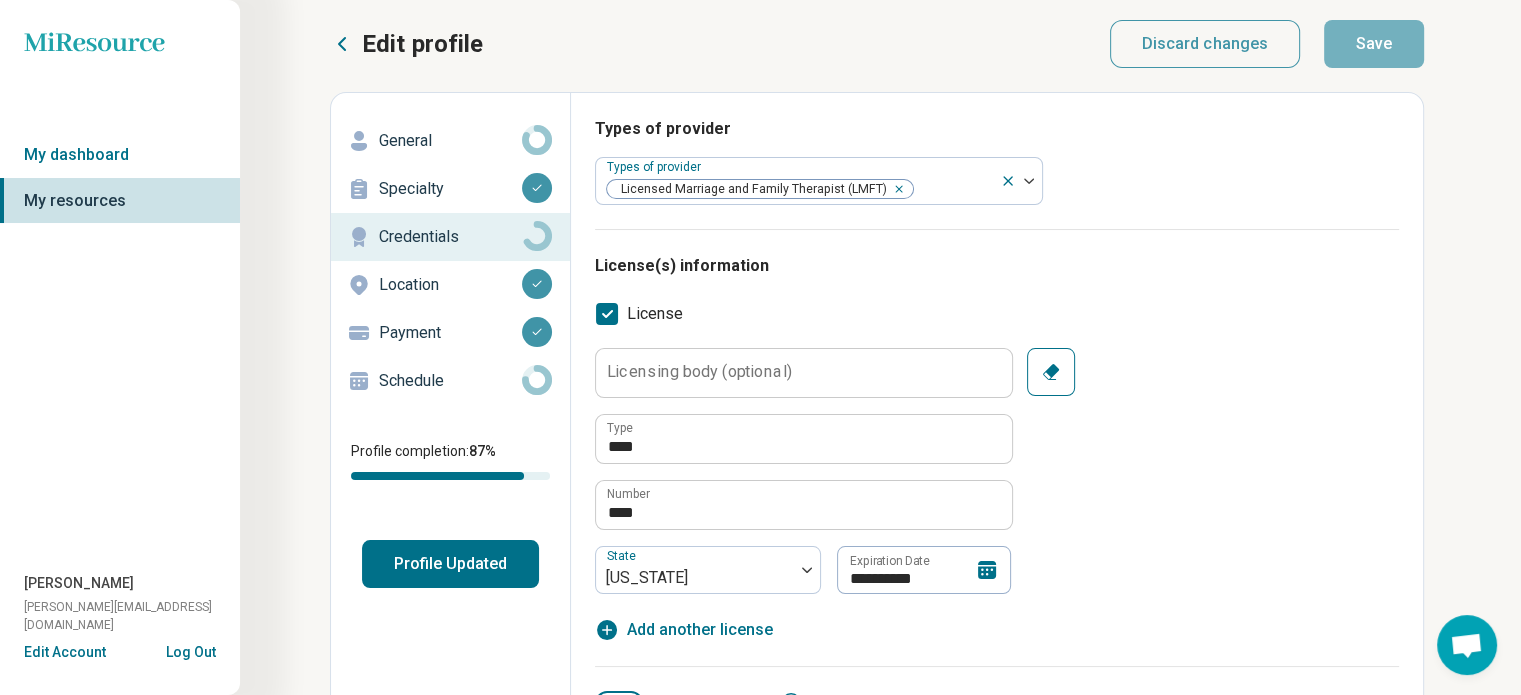scroll, scrollTop: 0, scrollLeft: 0, axis: both 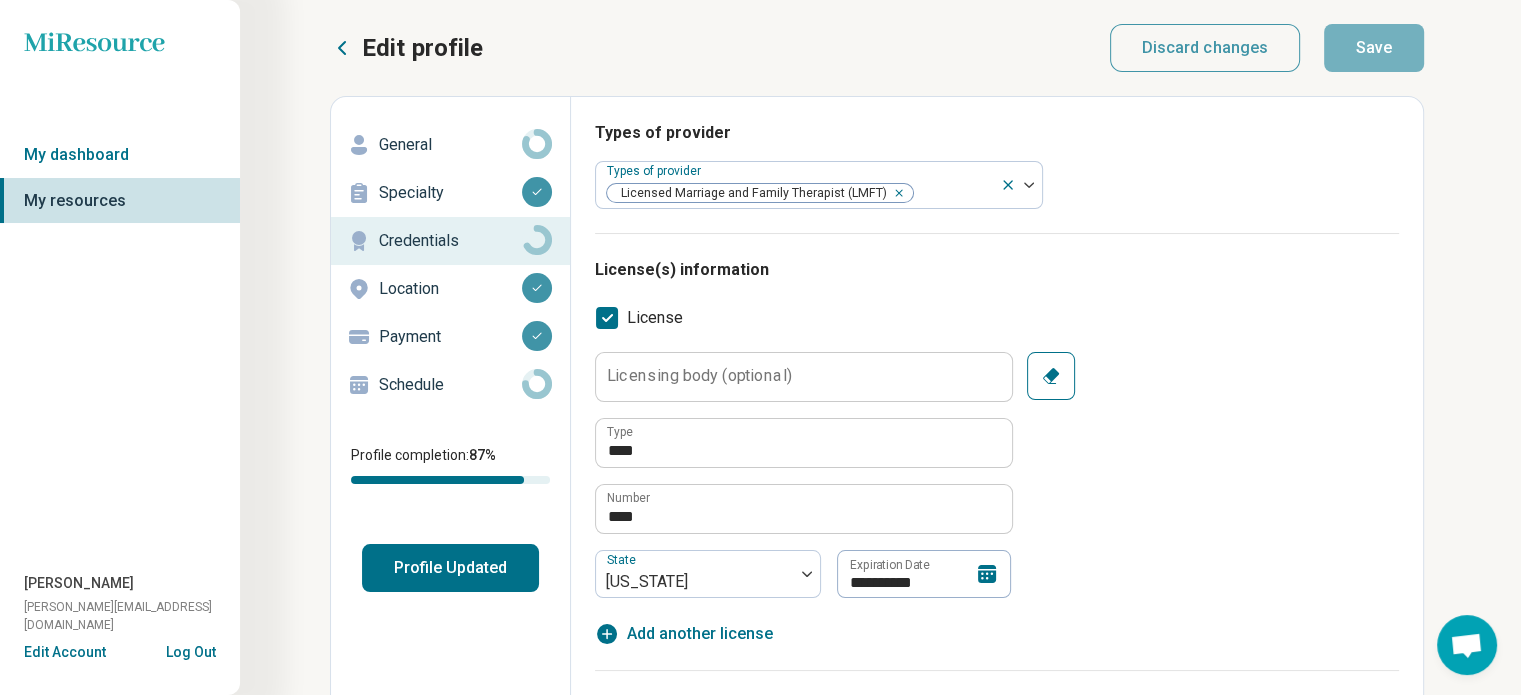 click on "Schedule" at bounding box center [450, 385] 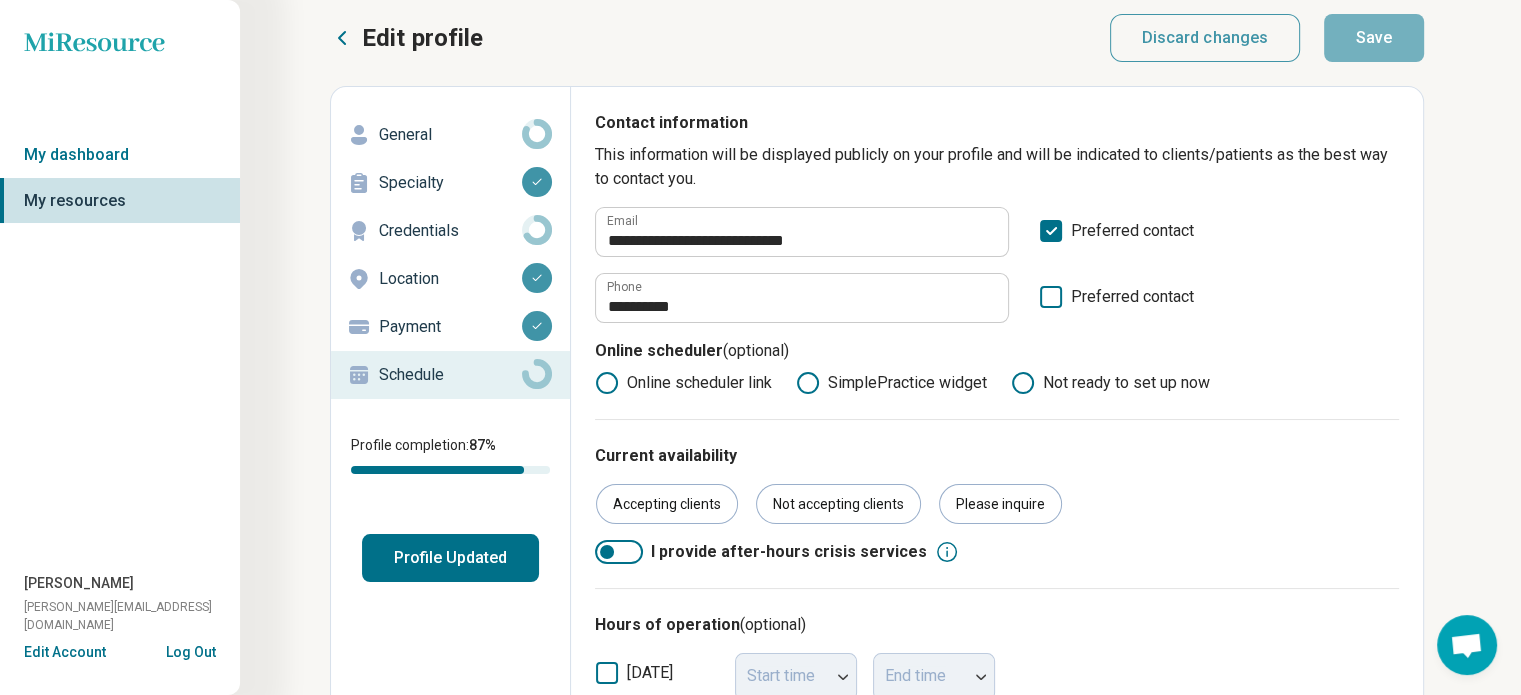 scroll, scrollTop: 0, scrollLeft: 0, axis: both 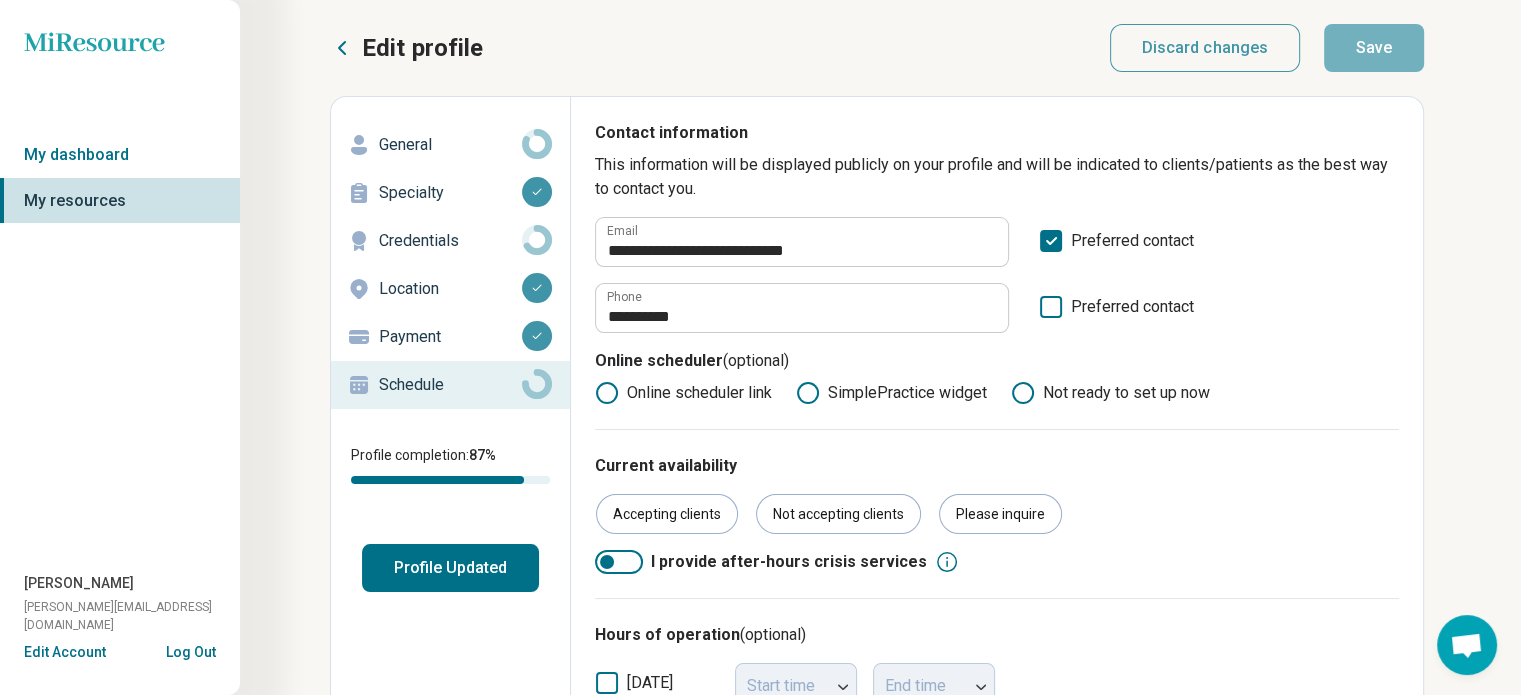 click on "General" at bounding box center (450, 145) 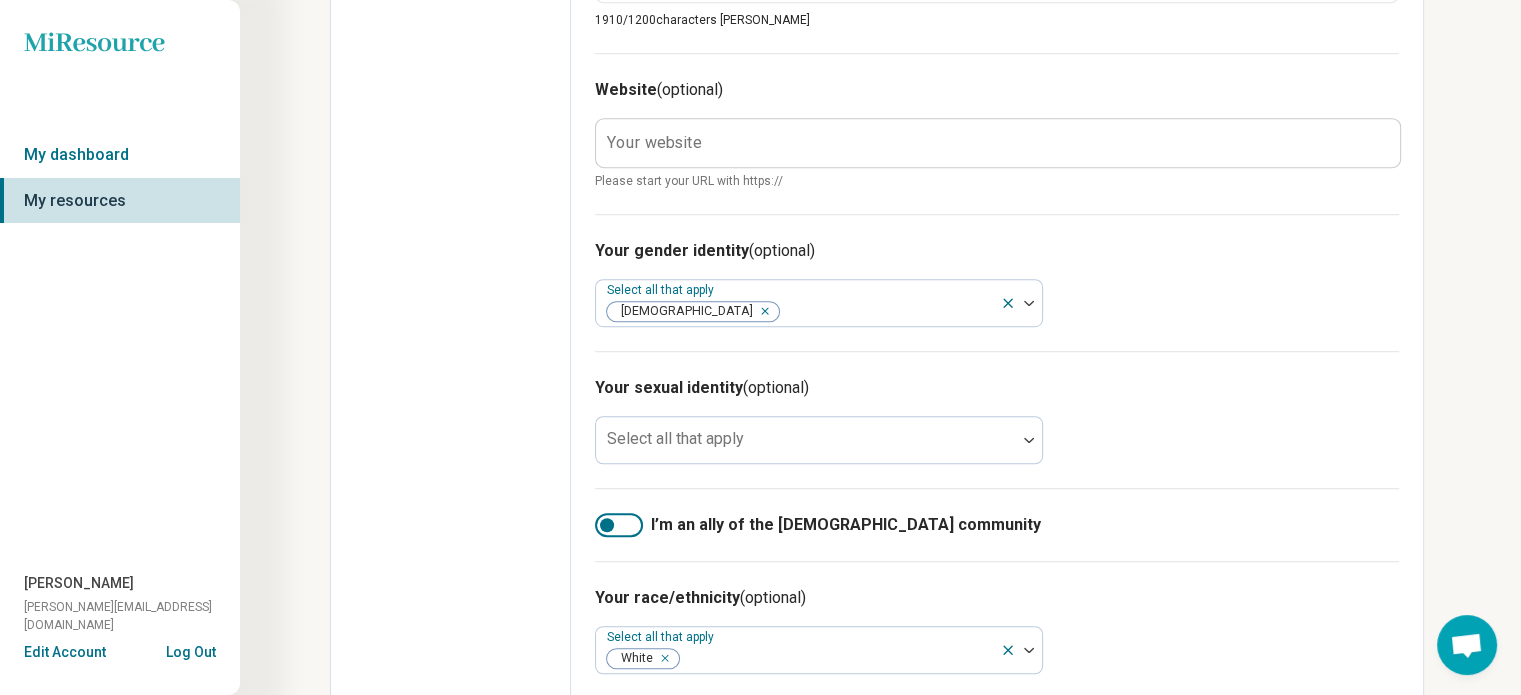 scroll, scrollTop: 1328, scrollLeft: 0, axis: vertical 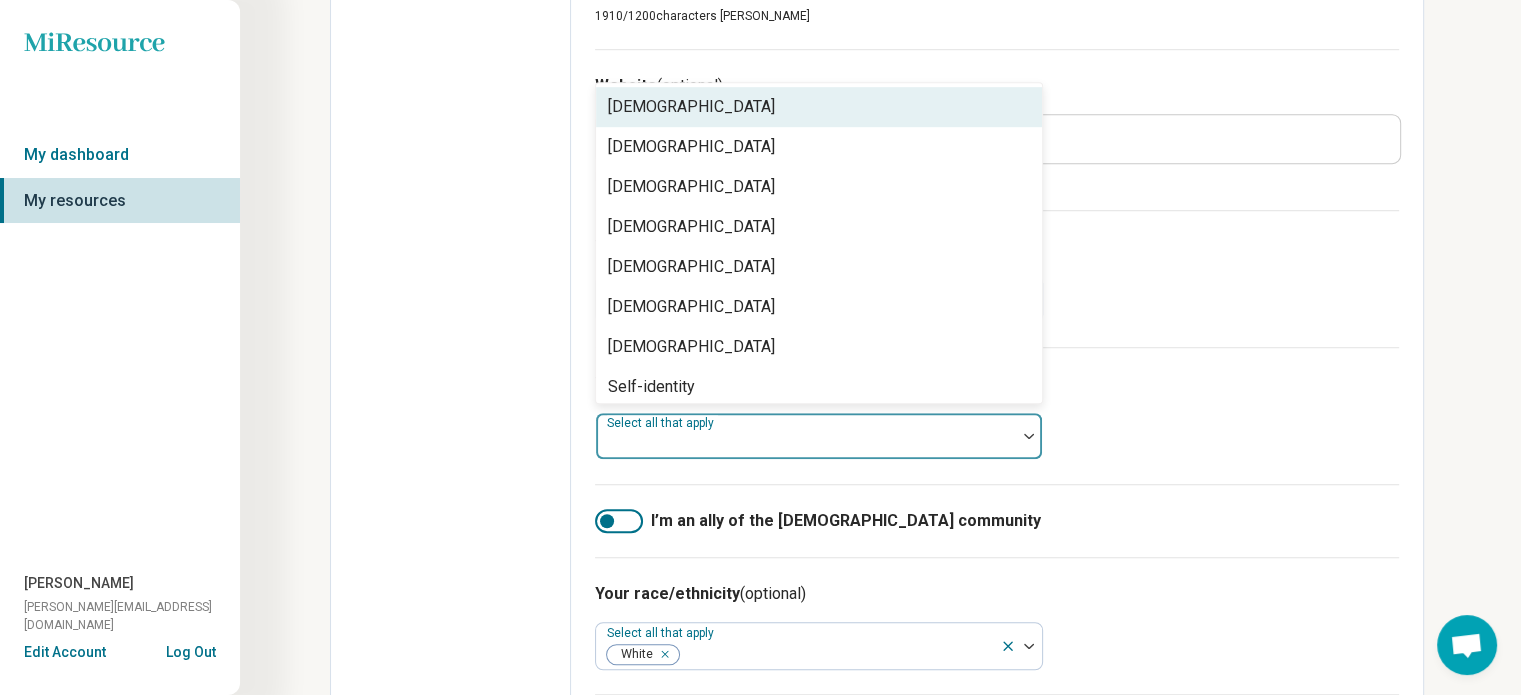 click at bounding box center (1029, 436) 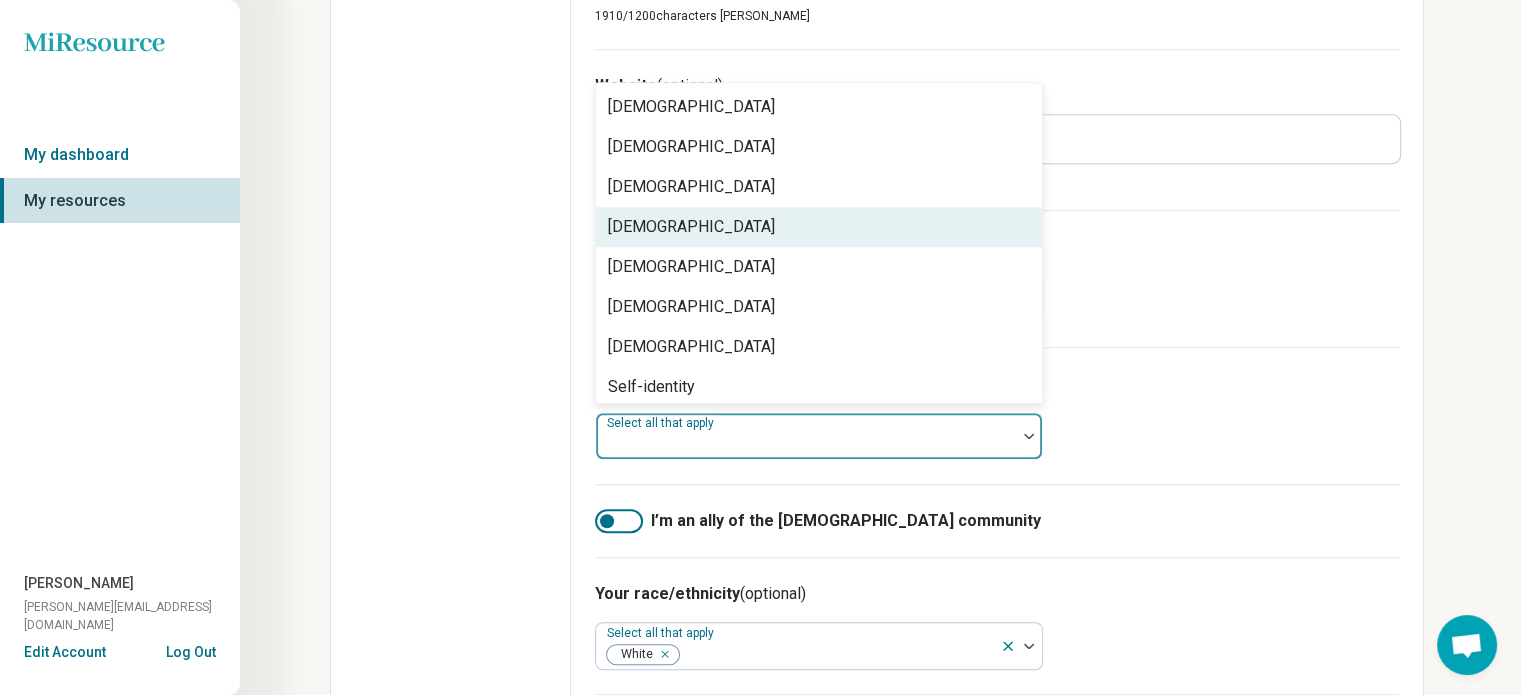 click on "[DEMOGRAPHIC_DATA]" at bounding box center (819, 227) 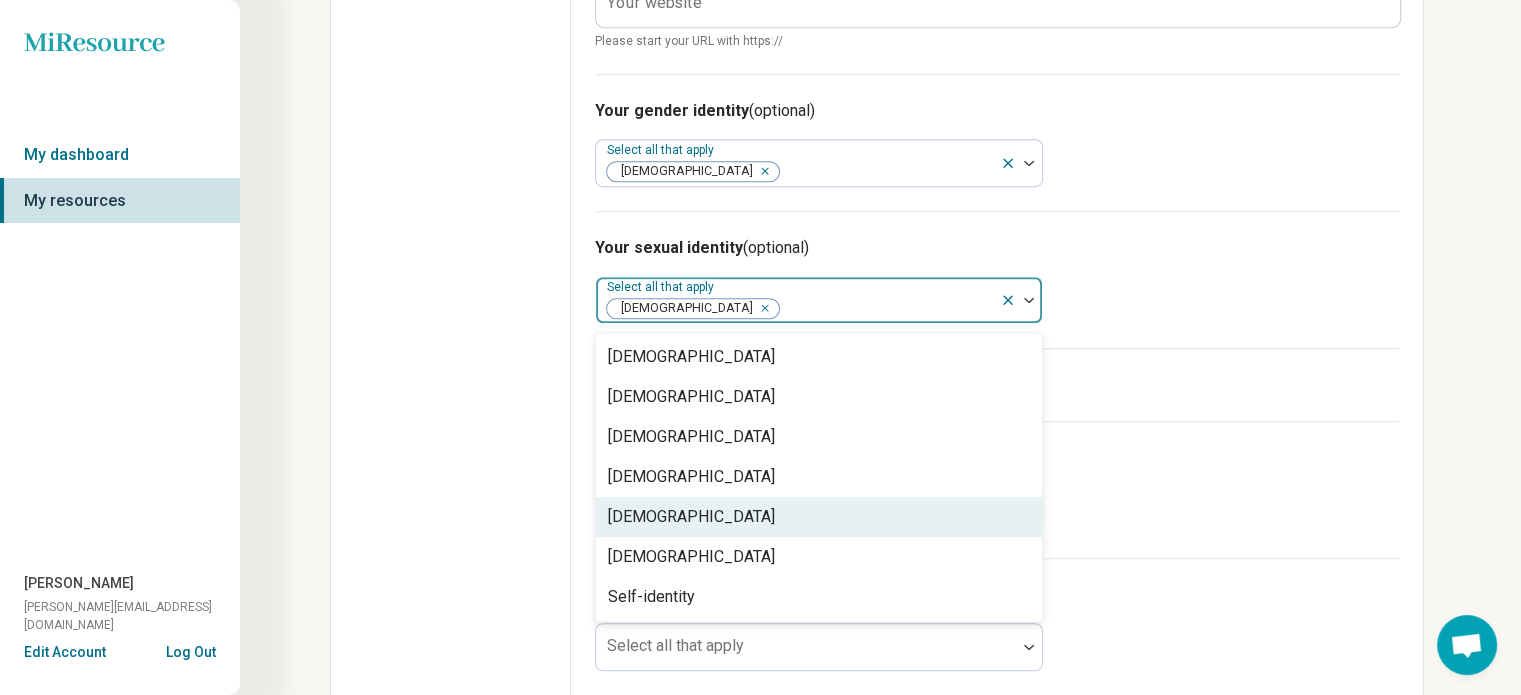 scroll, scrollTop: 1464, scrollLeft: 0, axis: vertical 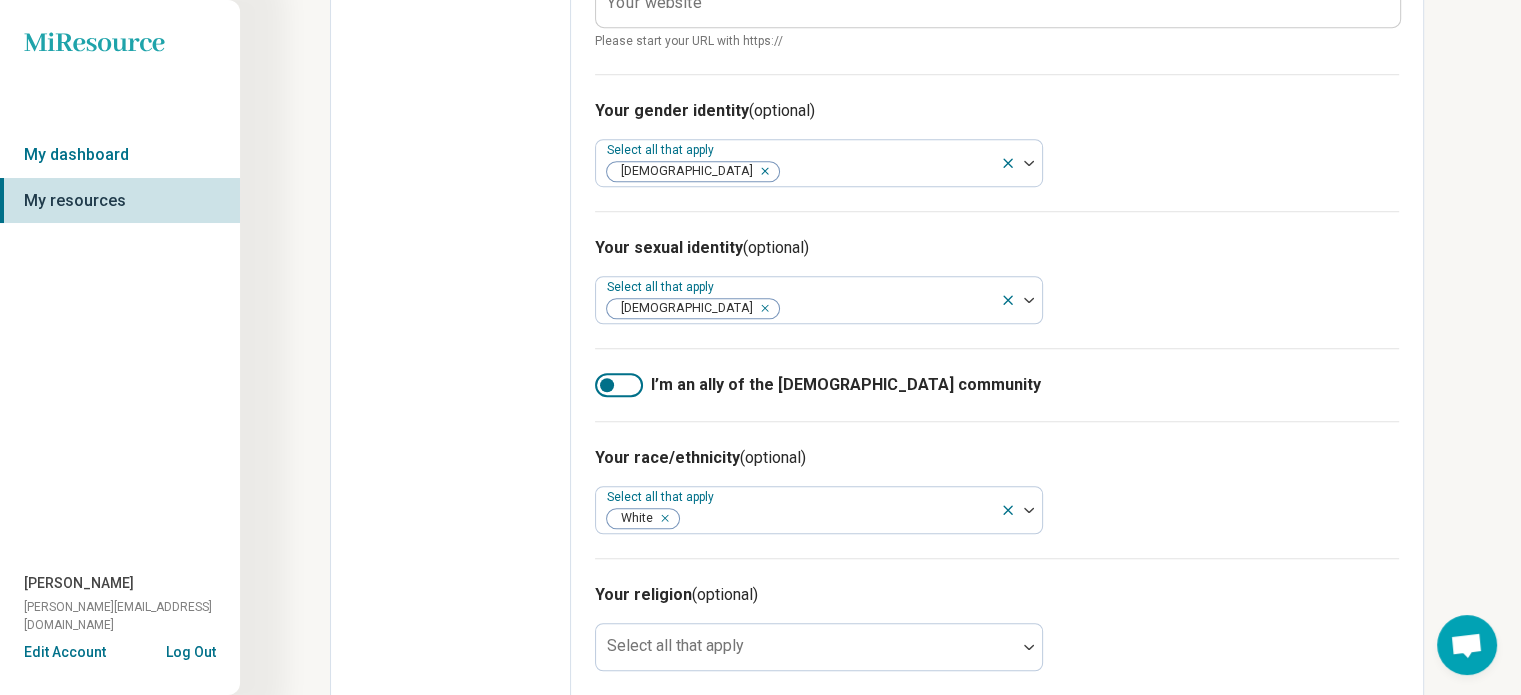 click on "Your race/ethnicity  (optional) Select all that apply White" at bounding box center [997, 489] 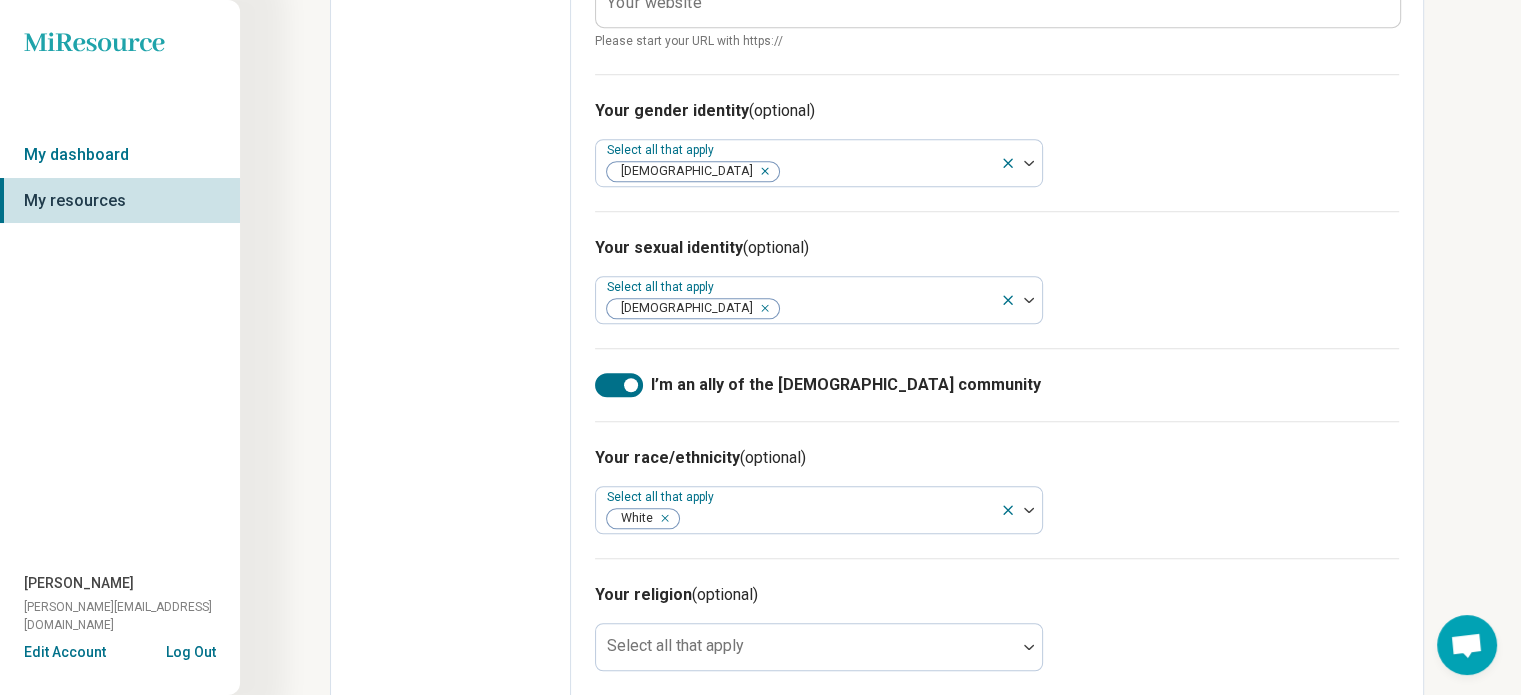 scroll, scrollTop: 1487, scrollLeft: 0, axis: vertical 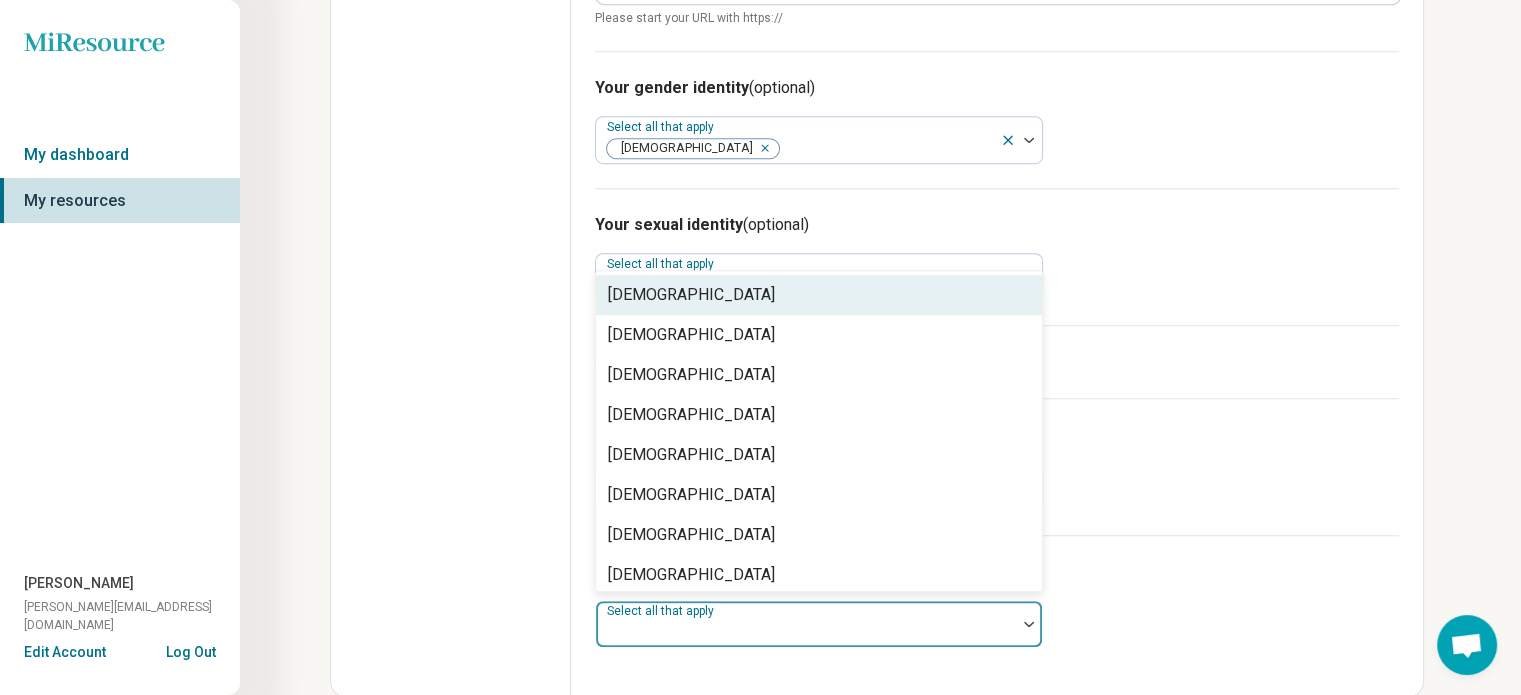 click at bounding box center (806, 632) 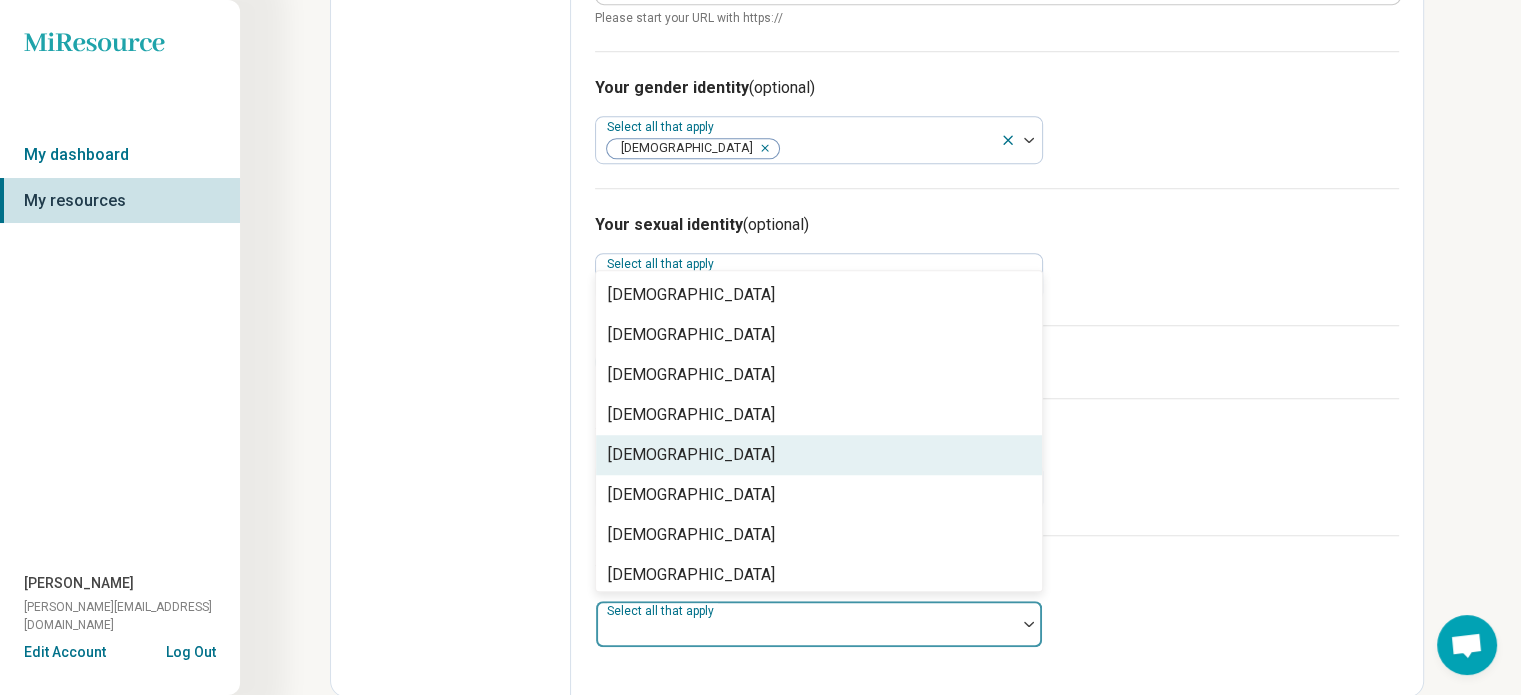 click on "[DEMOGRAPHIC_DATA]" at bounding box center (819, 455) 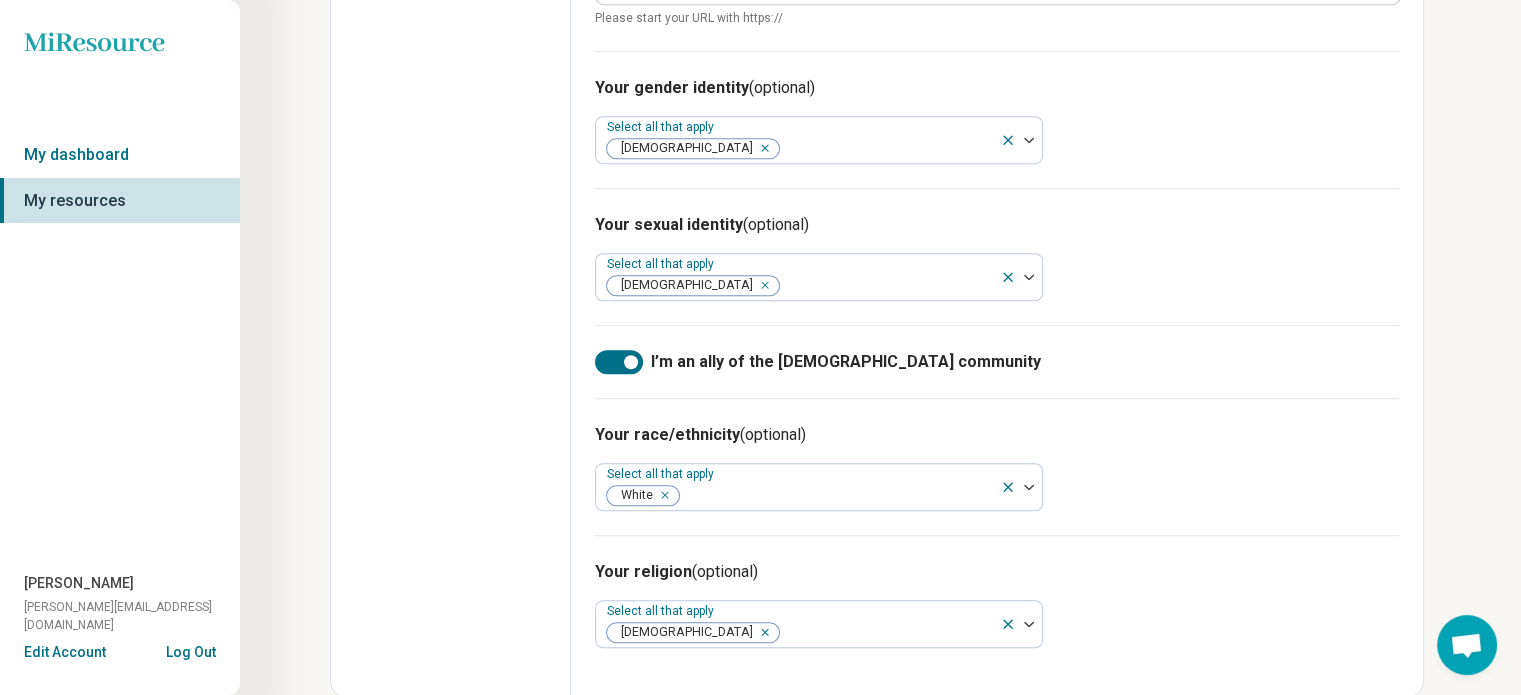 click on "Edit profile General Specialty Credentials Location Payment Schedule Profile completion:  87 % Profile Updated" at bounding box center (451, -347) 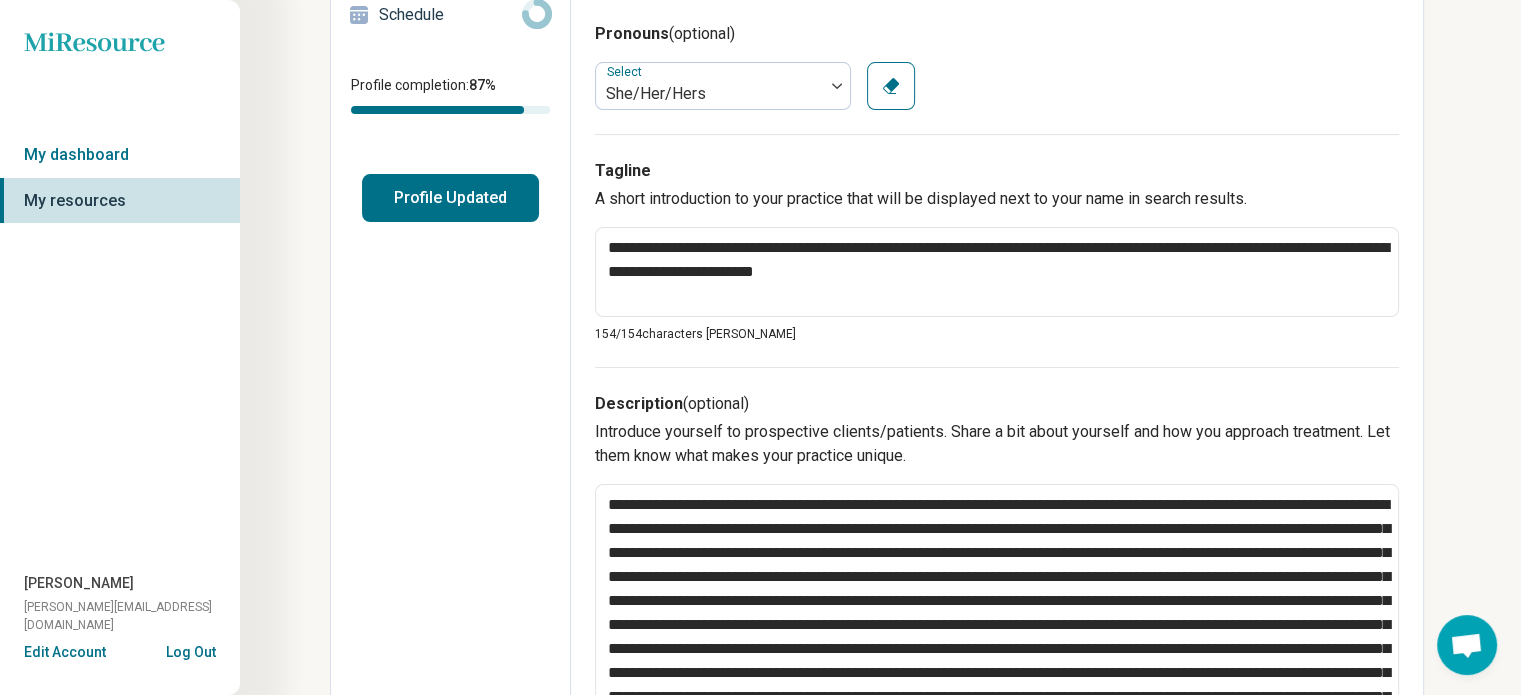 scroll, scrollTop: 0, scrollLeft: 0, axis: both 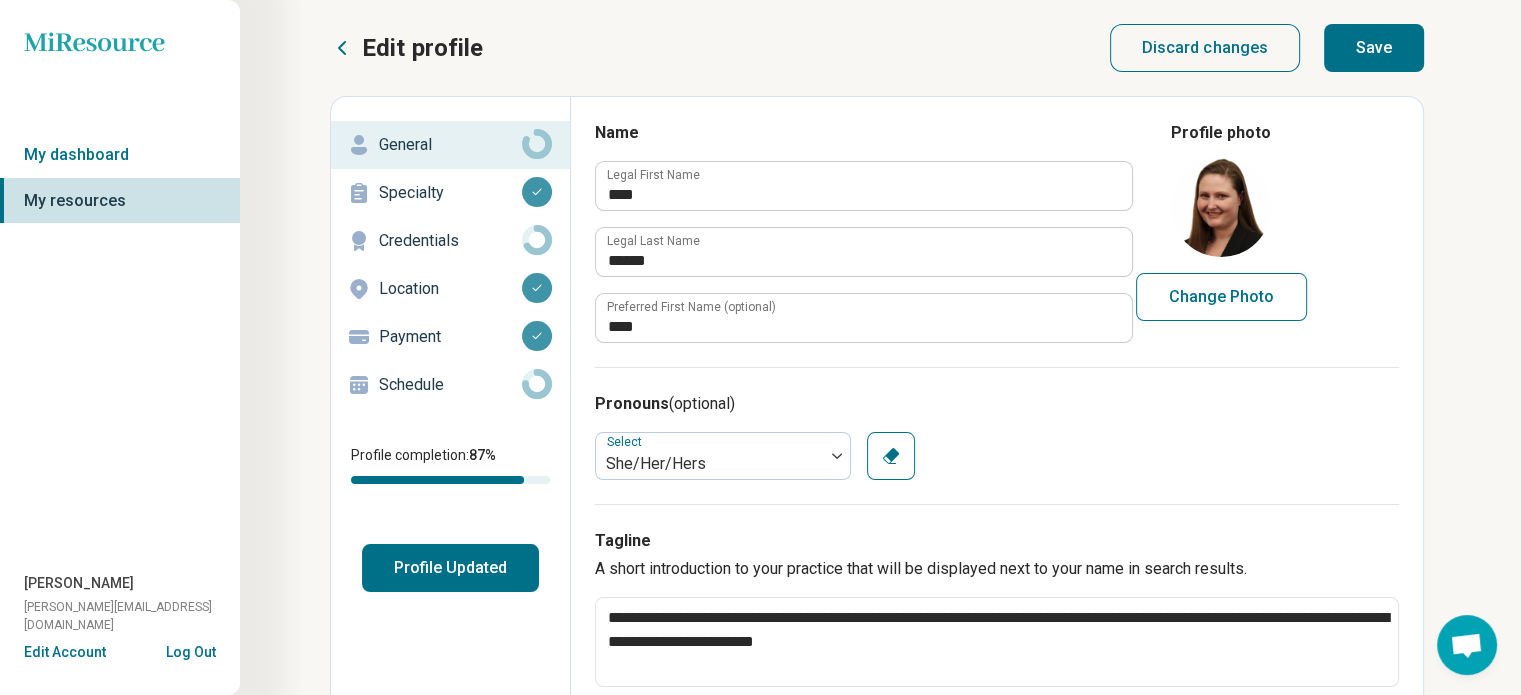 click on "Save" at bounding box center [1374, 48] 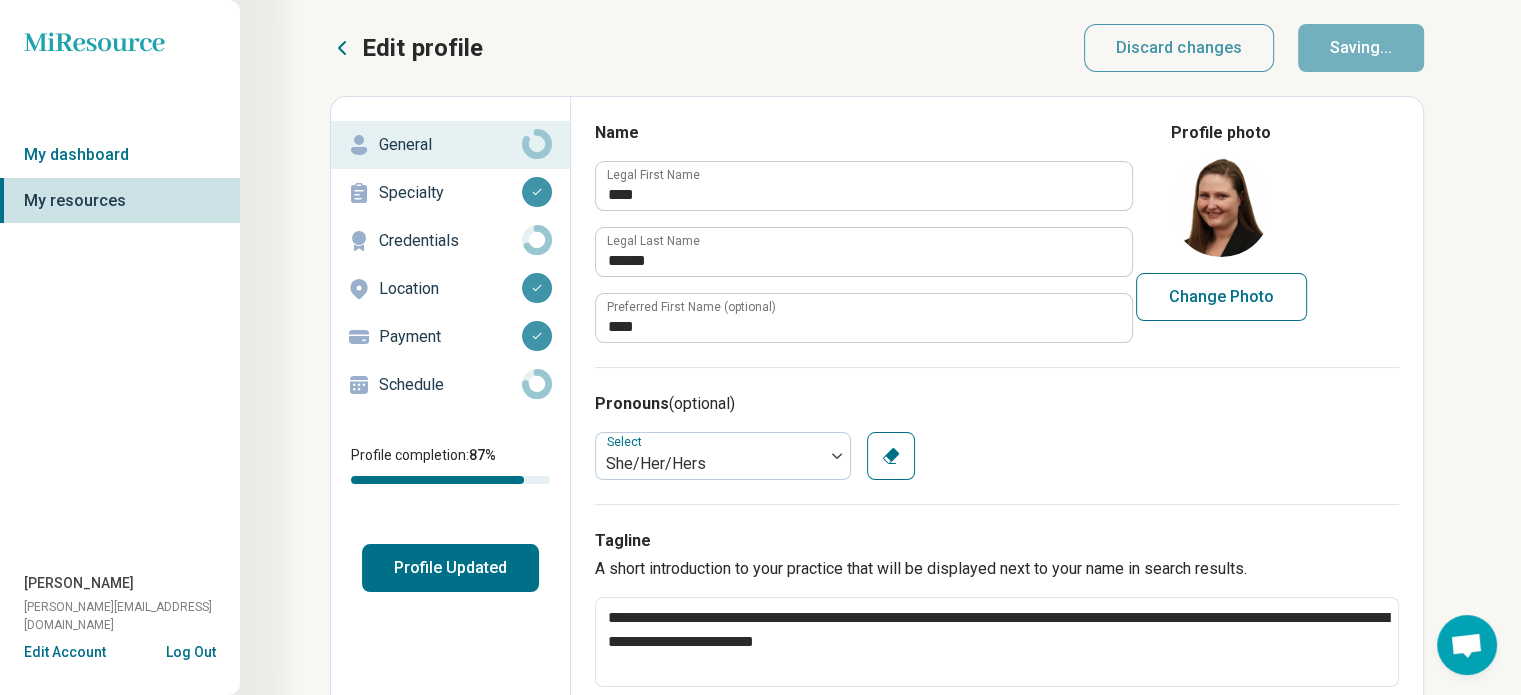 type on "*" 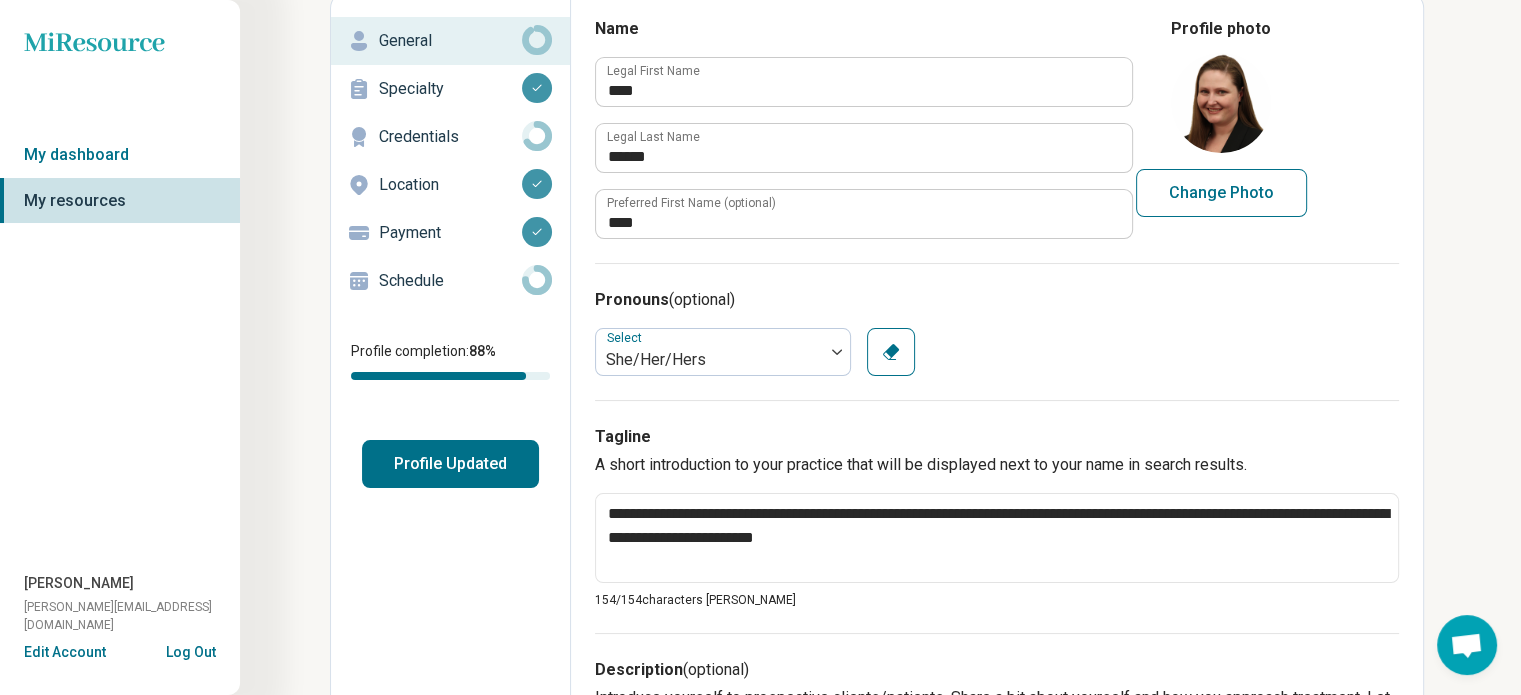 scroll, scrollTop: 0, scrollLeft: 0, axis: both 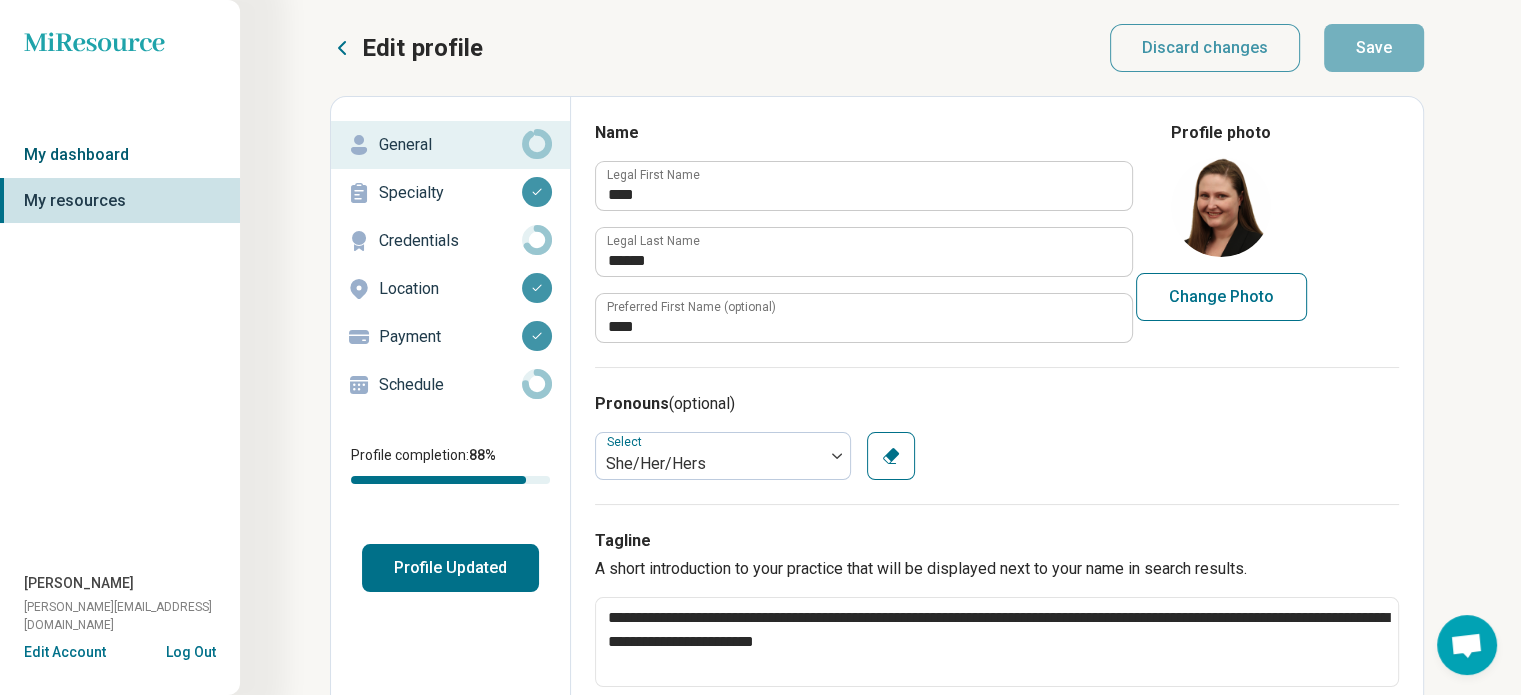 click on "My dashboard" at bounding box center [120, 155] 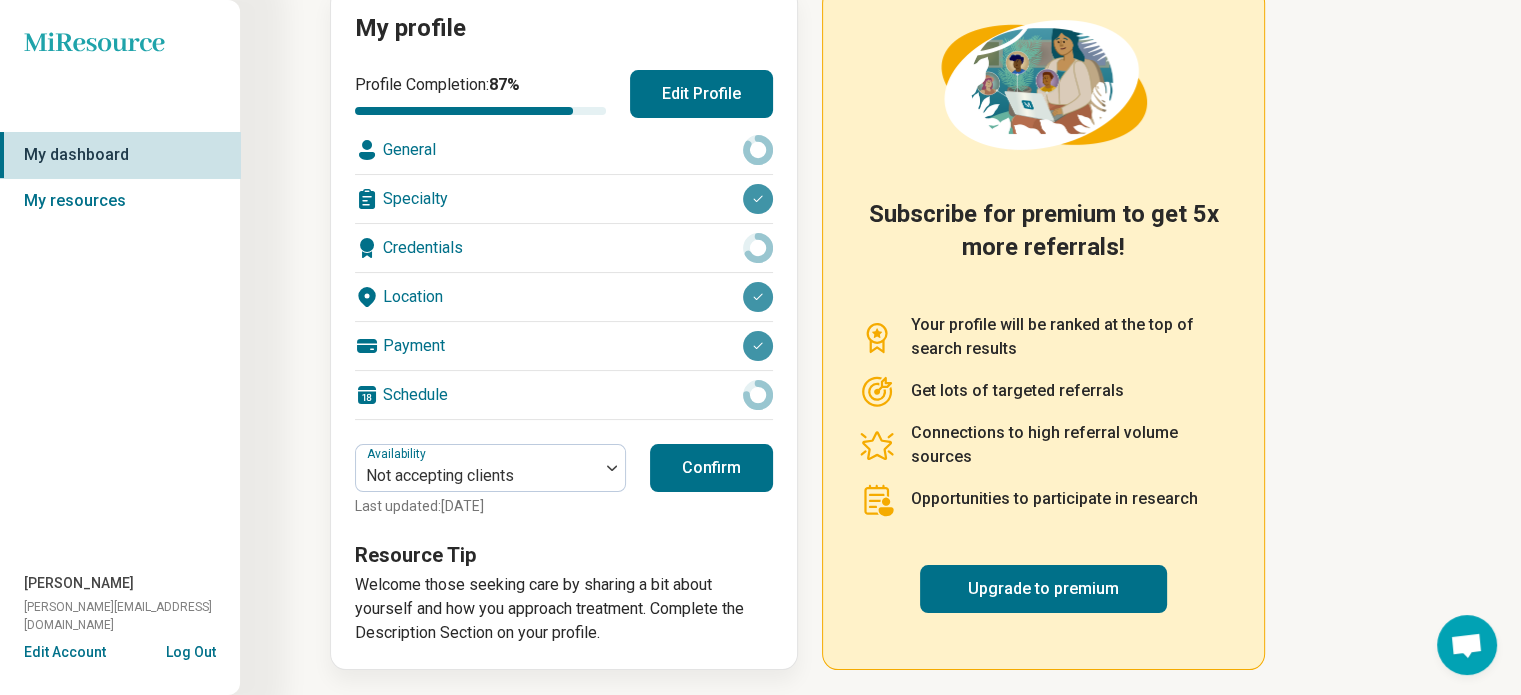 scroll, scrollTop: 0, scrollLeft: 0, axis: both 